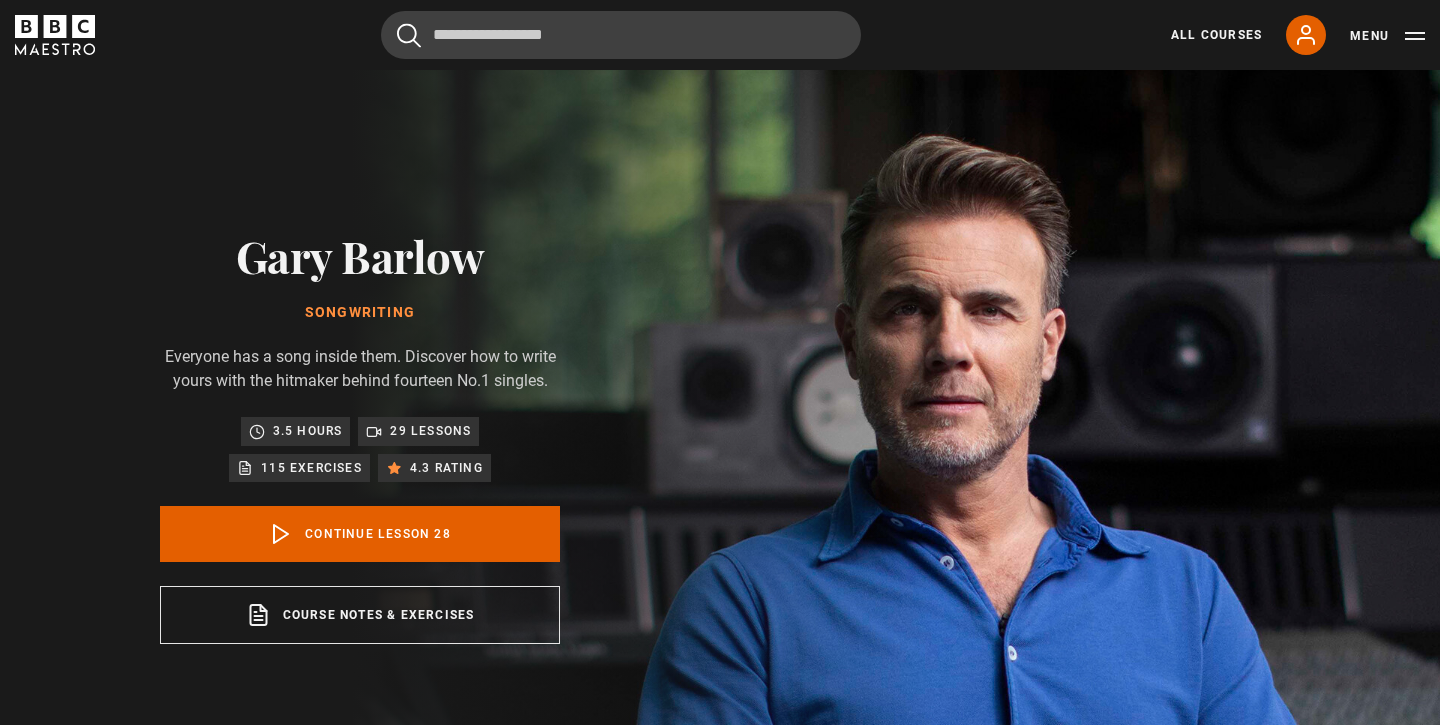 scroll, scrollTop: 802, scrollLeft: 0, axis: vertical 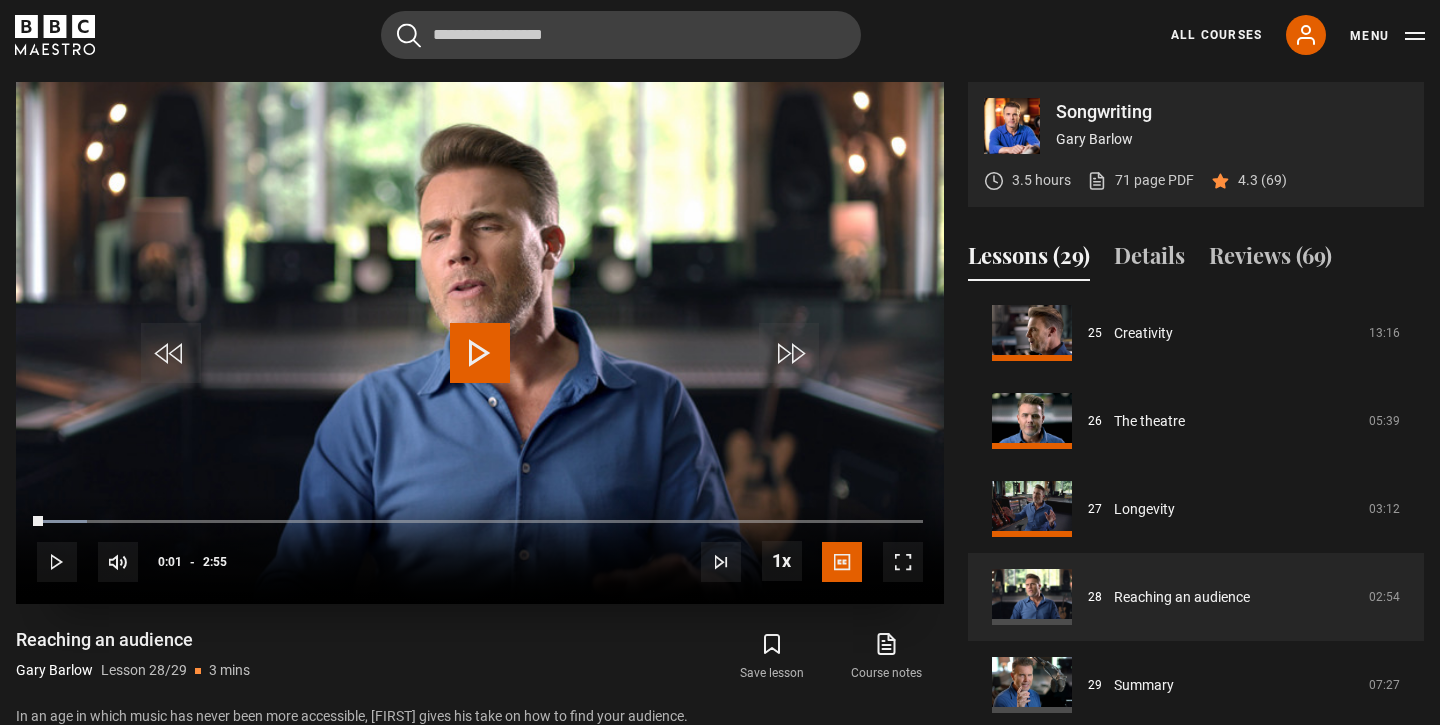 click at bounding box center [480, 343] 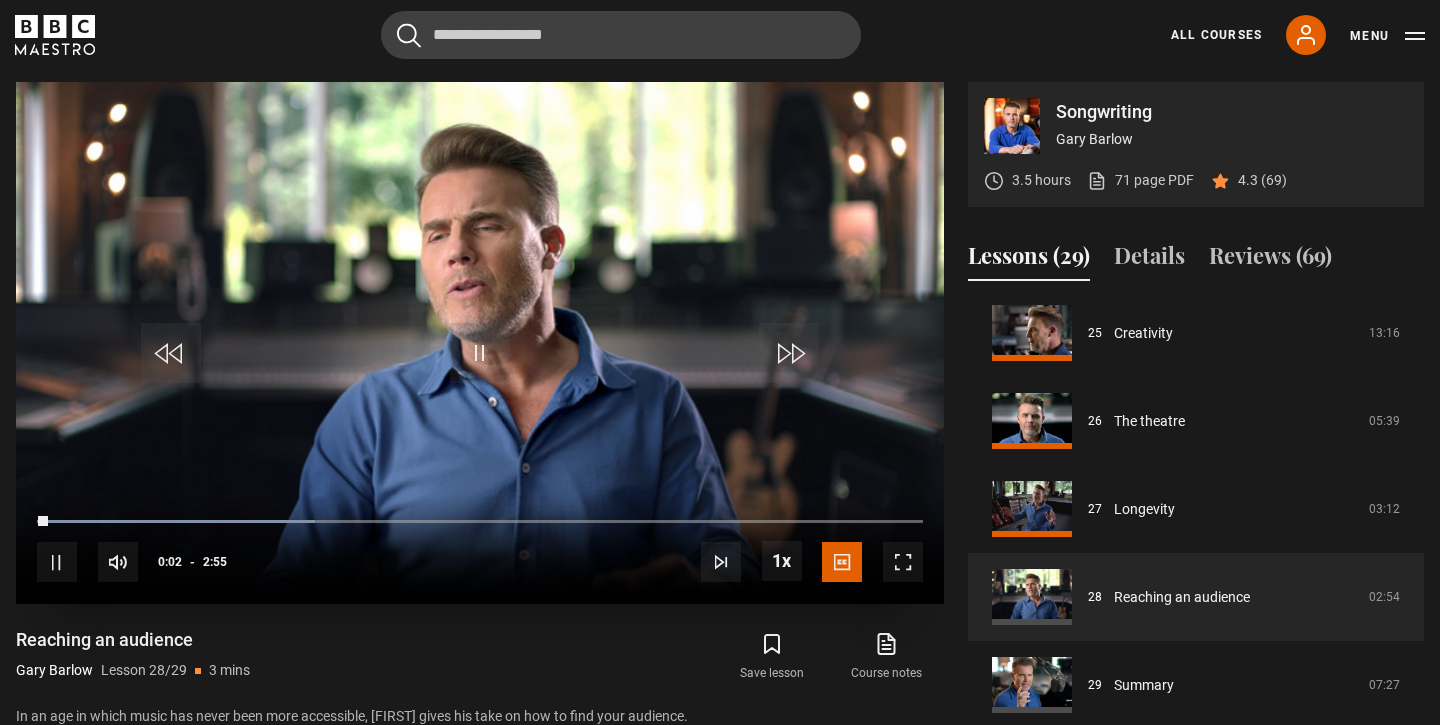 click at bounding box center [480, 353] 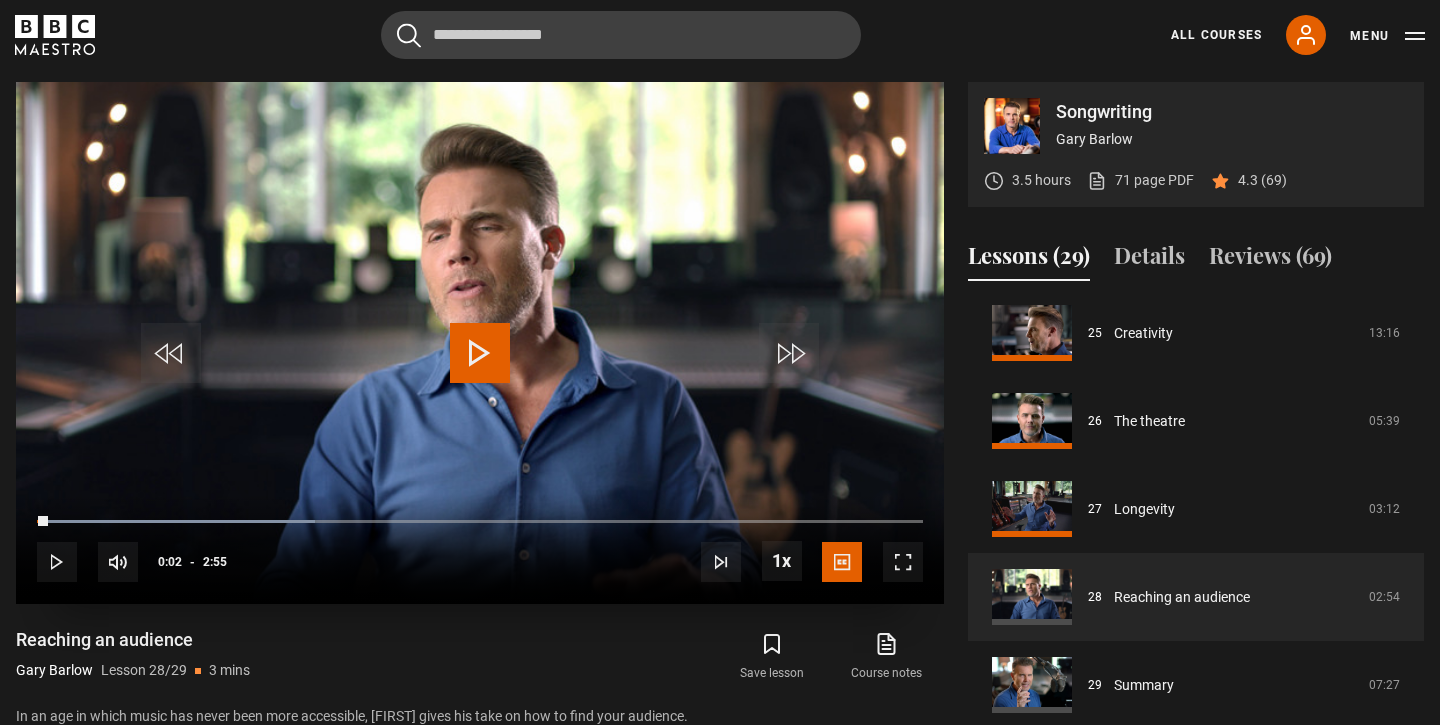 click at bounding box center [480, 353] 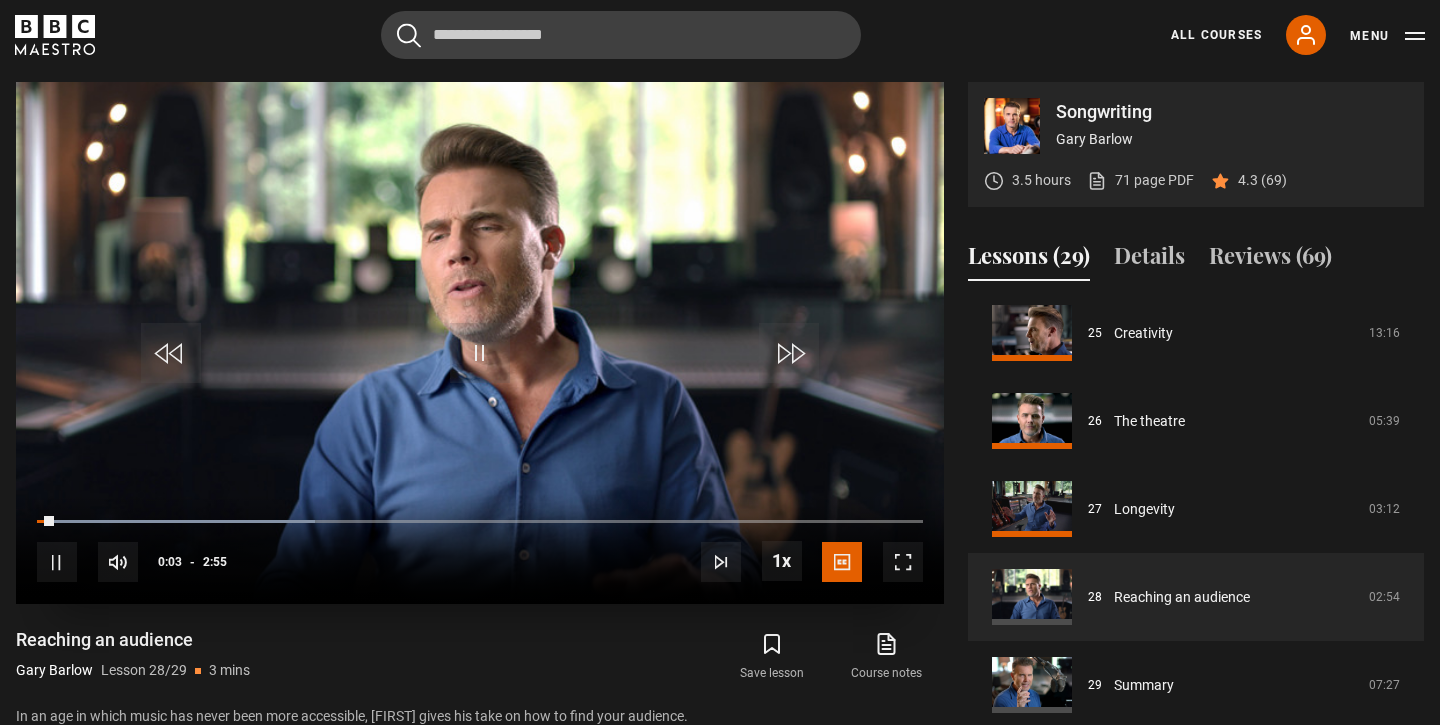 click at bounding box center [903, 562] 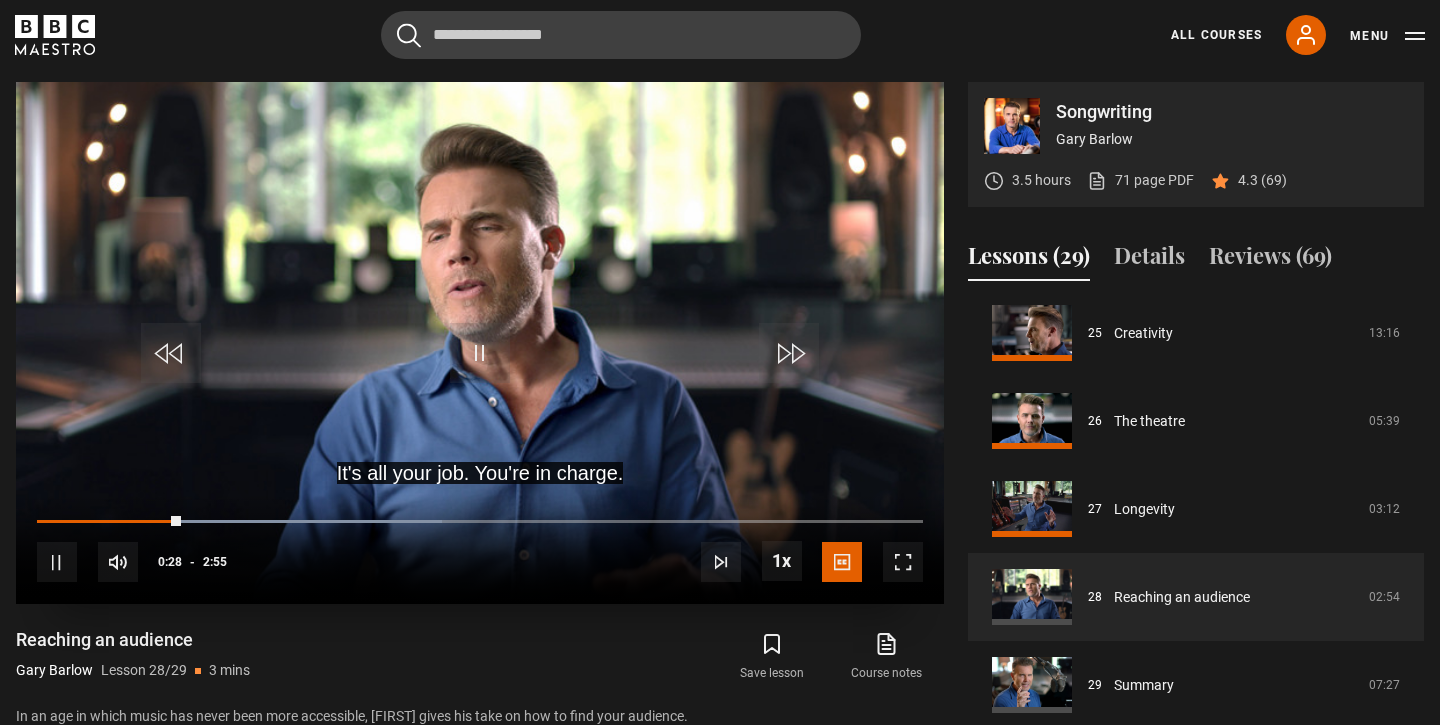click at bounding box center [903, 562] 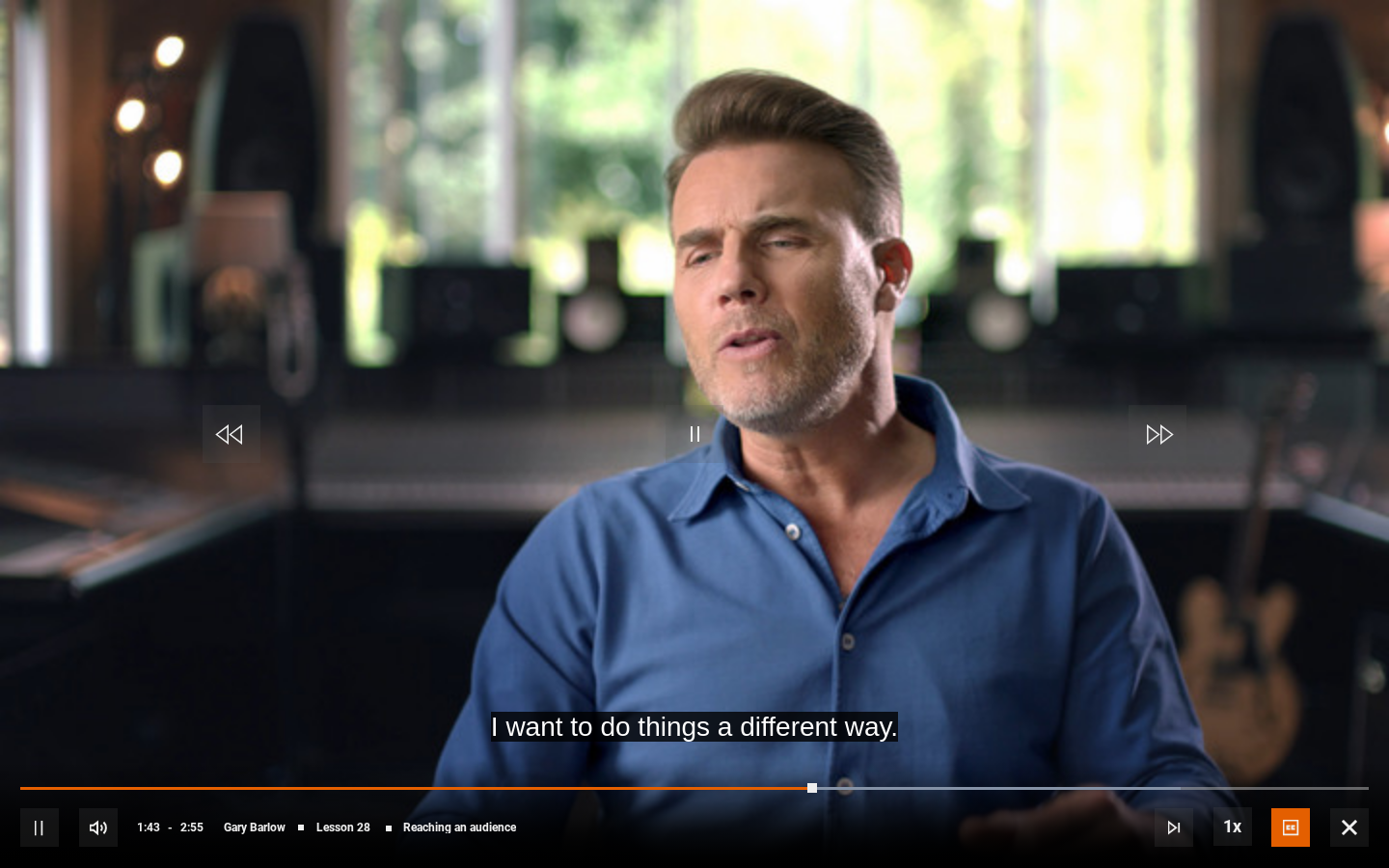 click at bounding box center (694, 434) 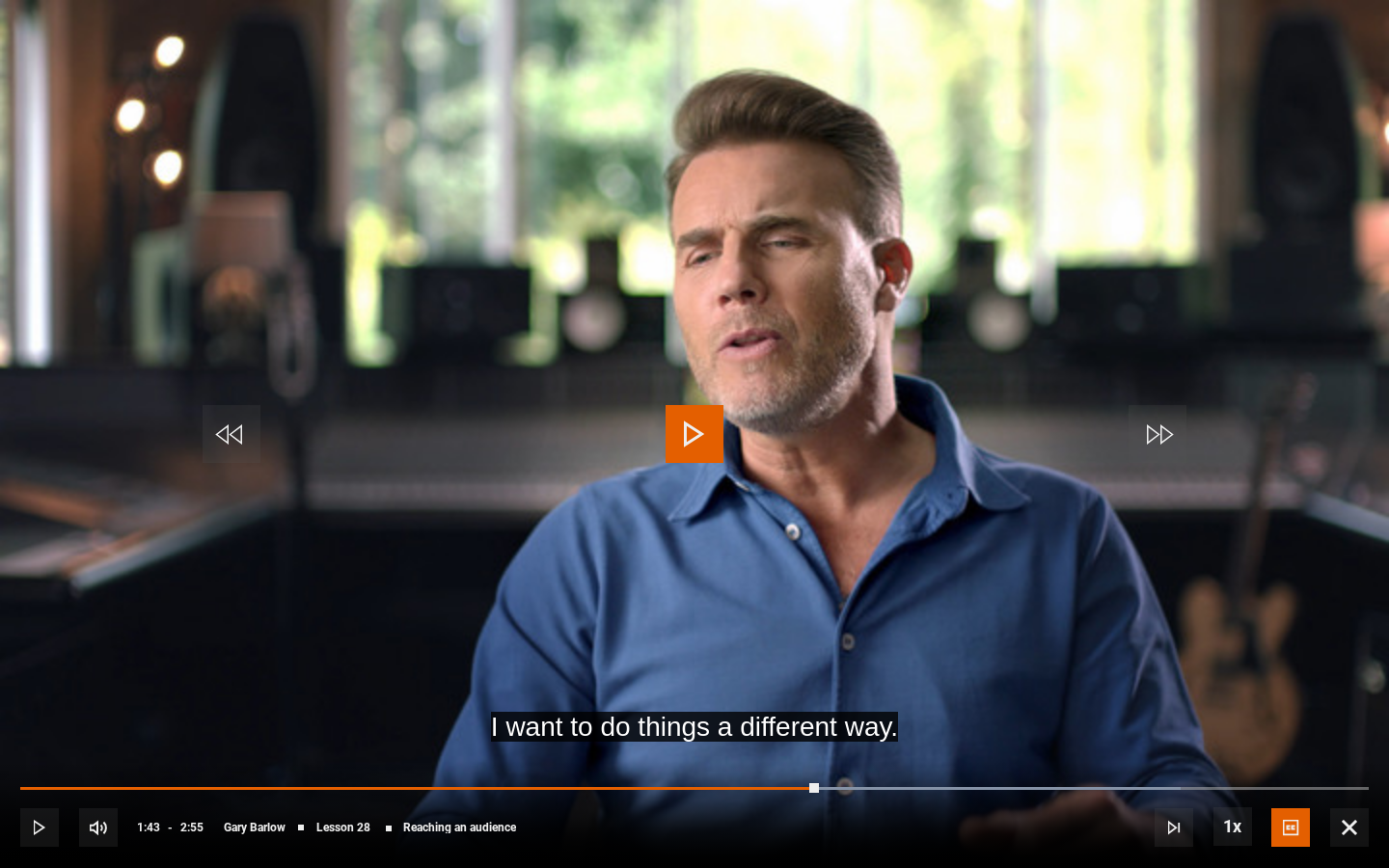 click at bounding box center (694, 434) 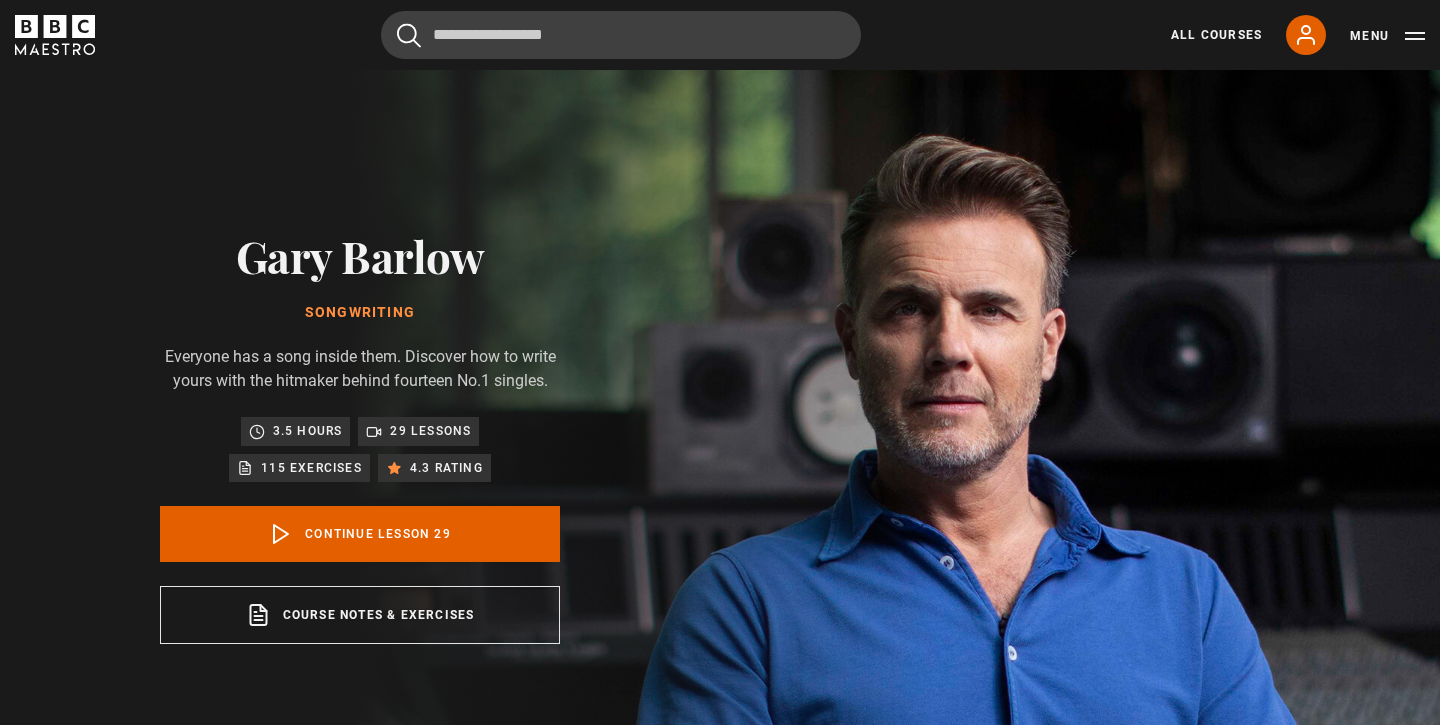 scroll, scrollTop: 802, scrollLeft: 0, axis: vertical 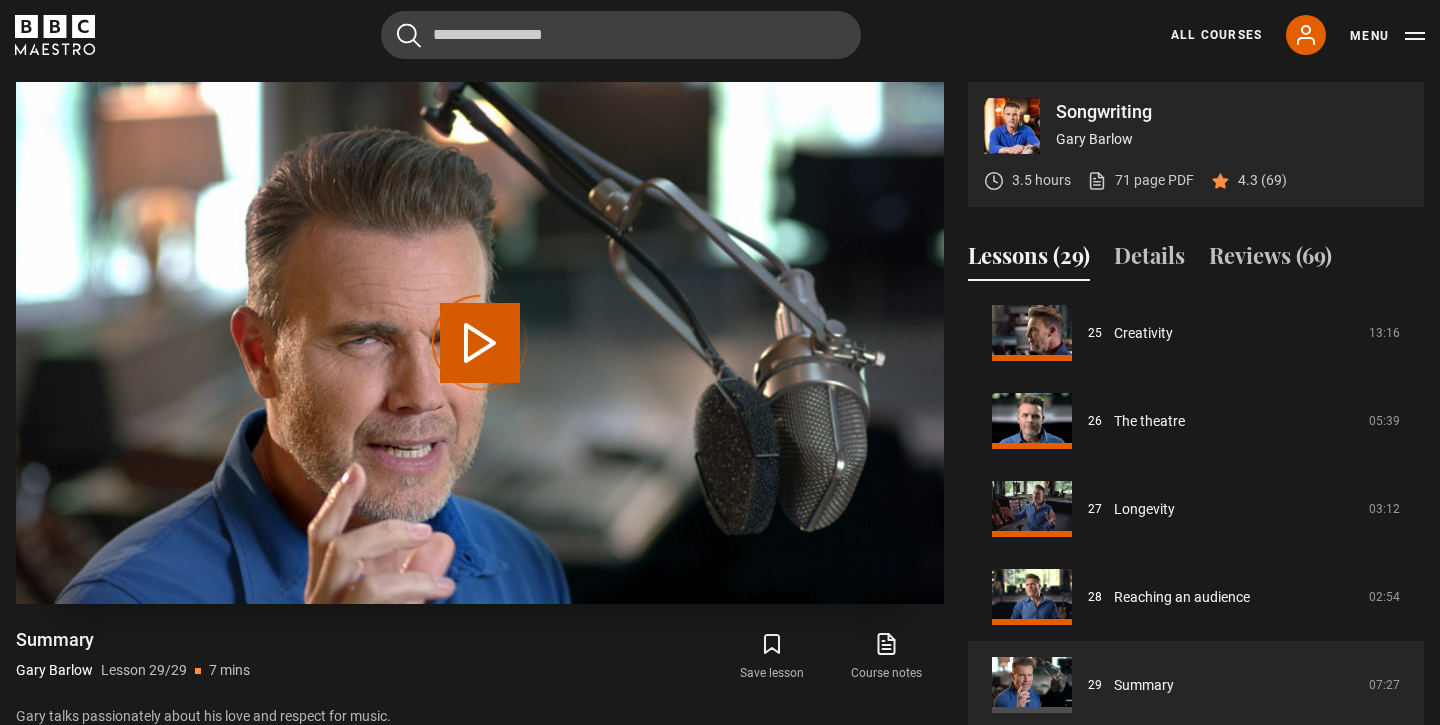 click on "Video Player is loading." at bounding box center [480, 343] 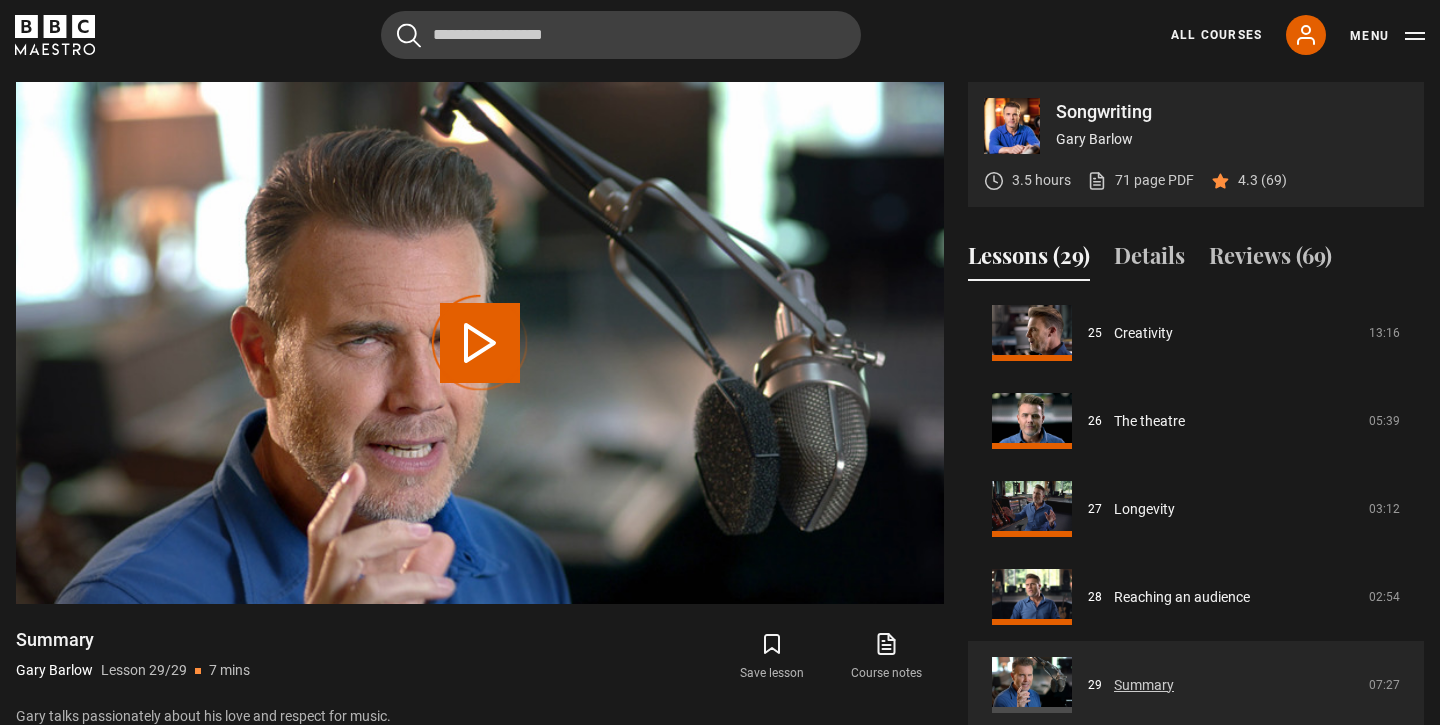 click on "Summary" at bounding box center [1144, 685] 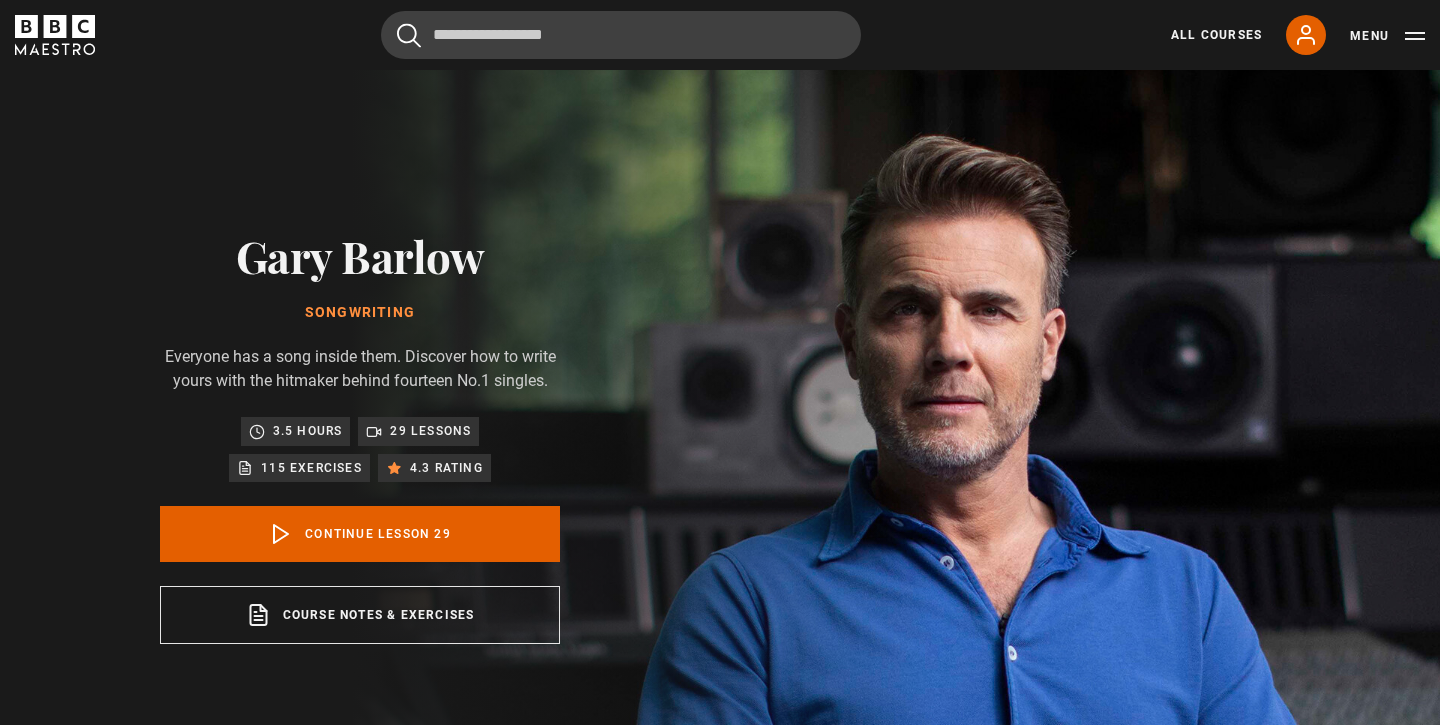 scroll, scrollTop: 802, scrollLeft: 0, axis: vertical 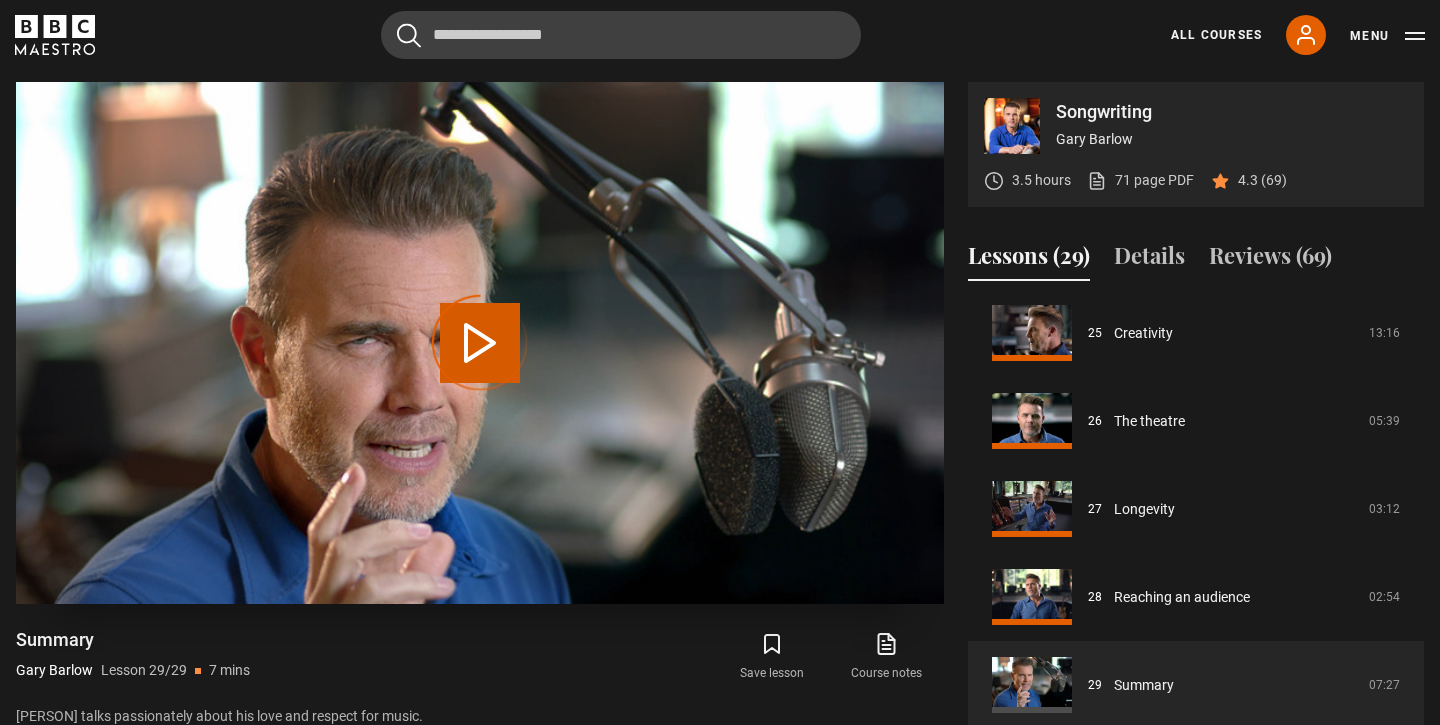 click on "Video Player is loading." at bounding box center [480, 343] 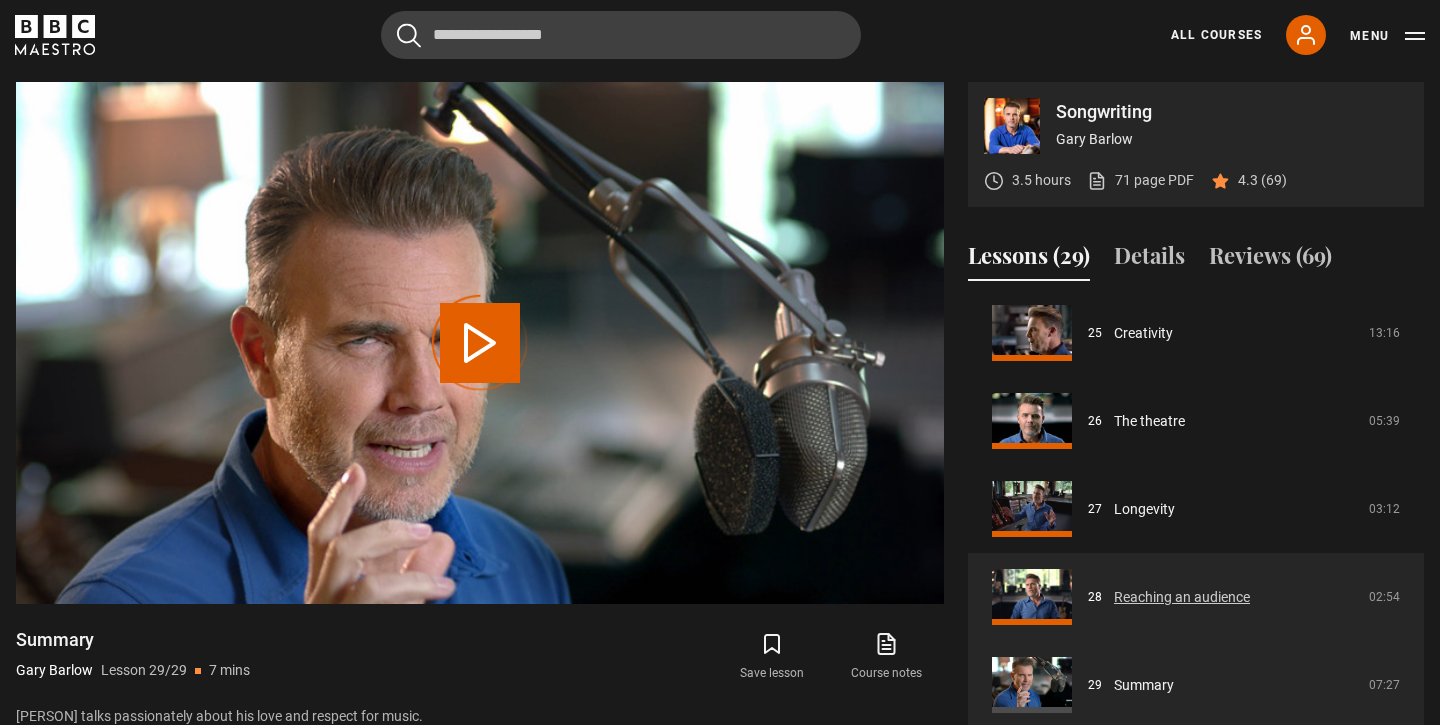 click on "Reaching an audience" at bounding box center (1182, 597) 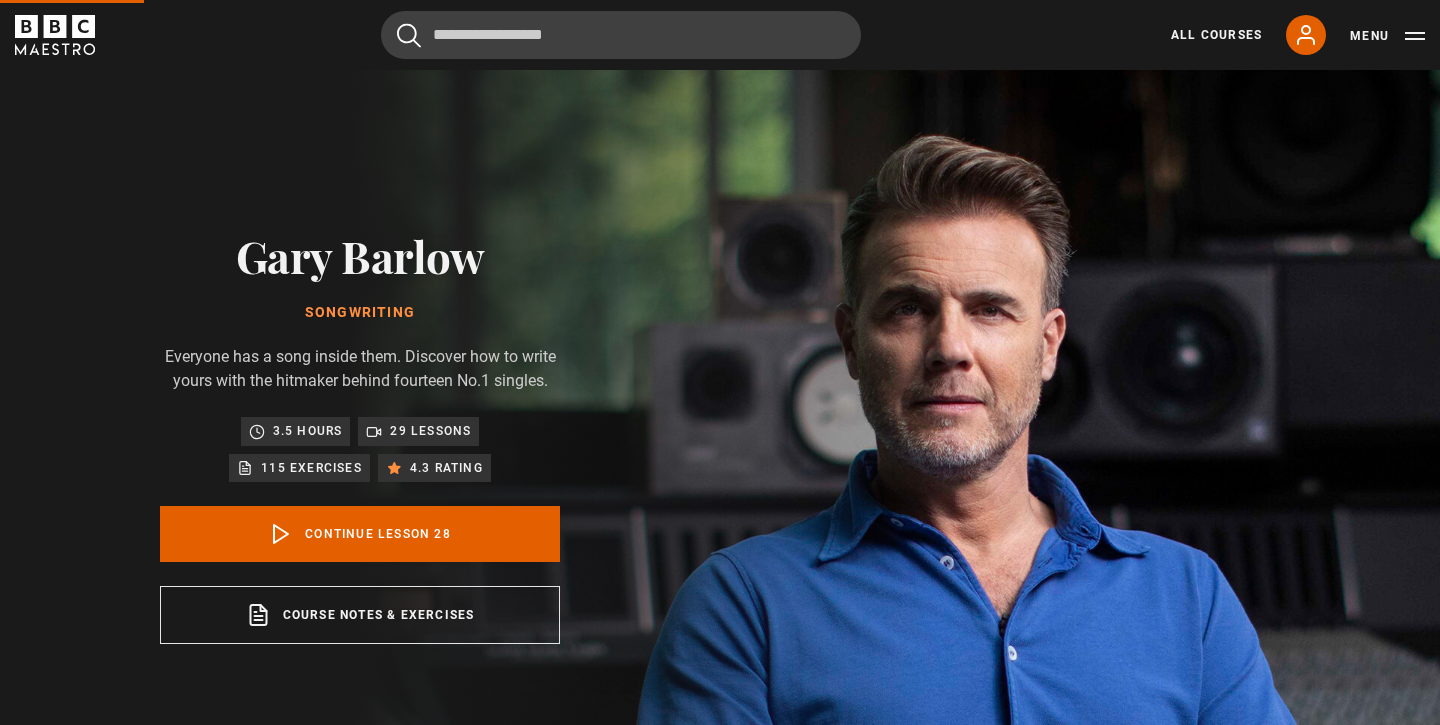 scroll, scrollTop: 802, scrollLeft: 0, axis: vertical 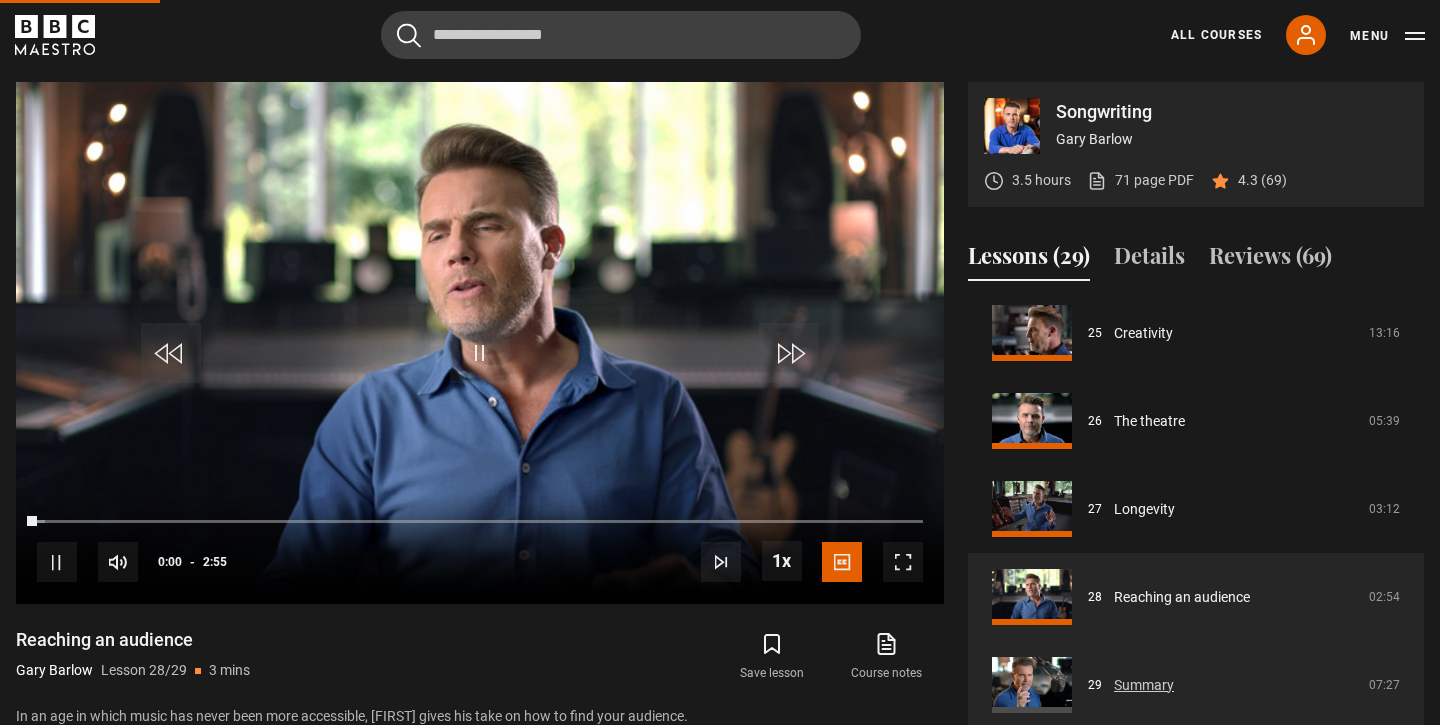 click on "Summary" at bounding box center [1144, 685] 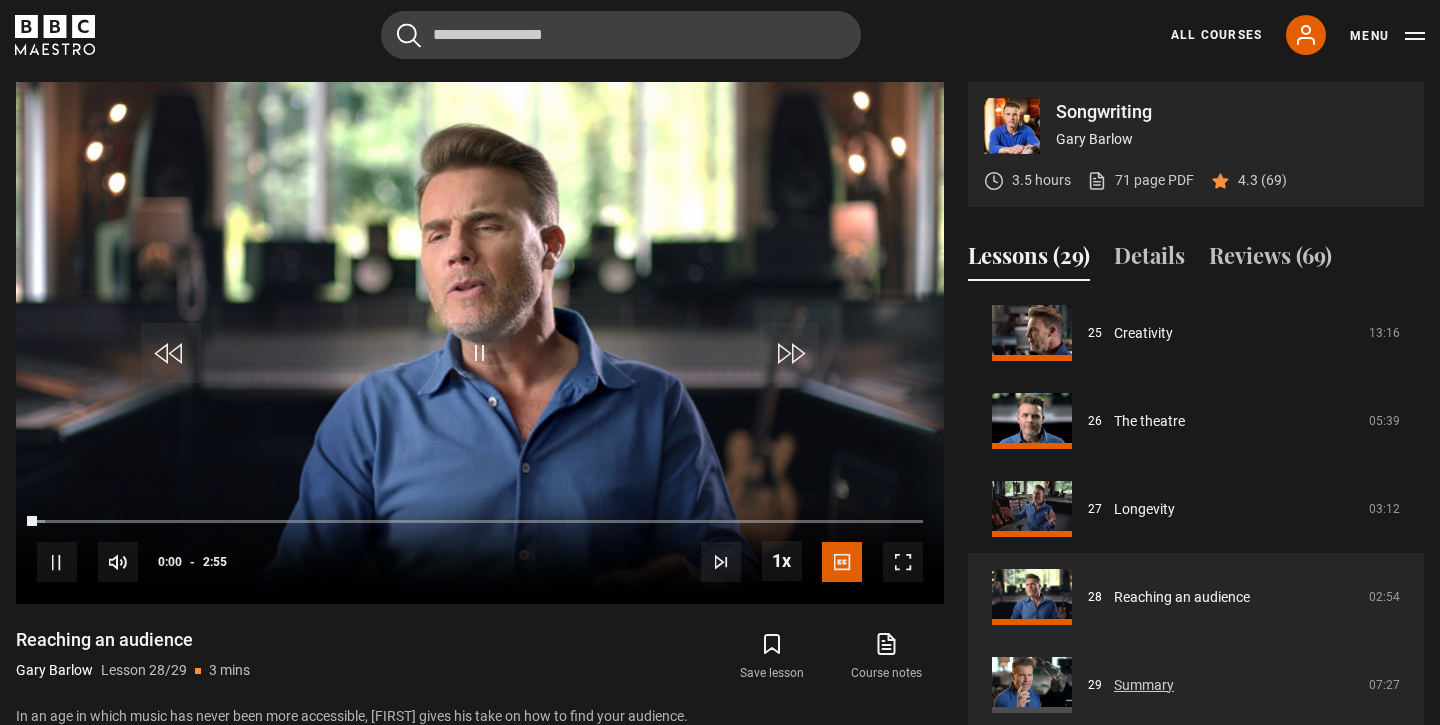click on "Summary" at bounding box center [1144, 685] 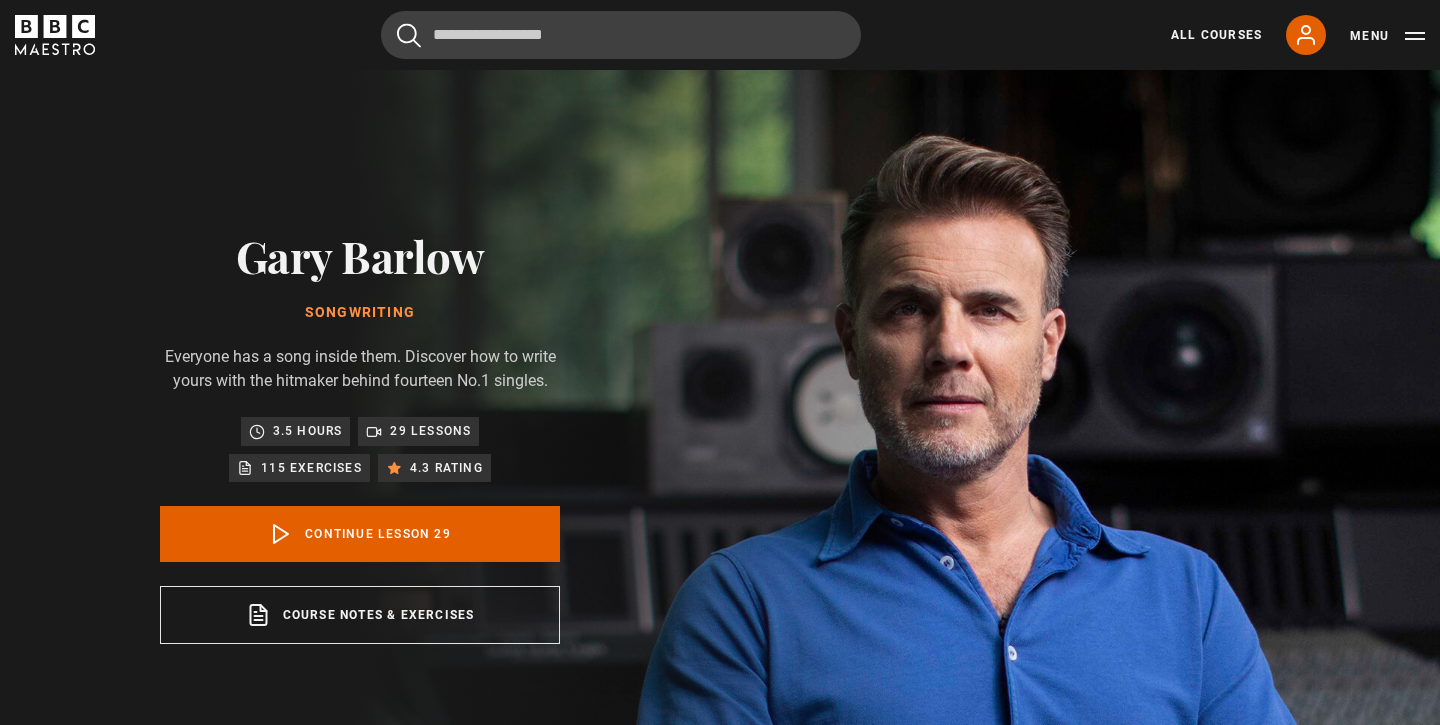 scroll, scrollTop: 802, scrollLeft: 0, axis: vertical 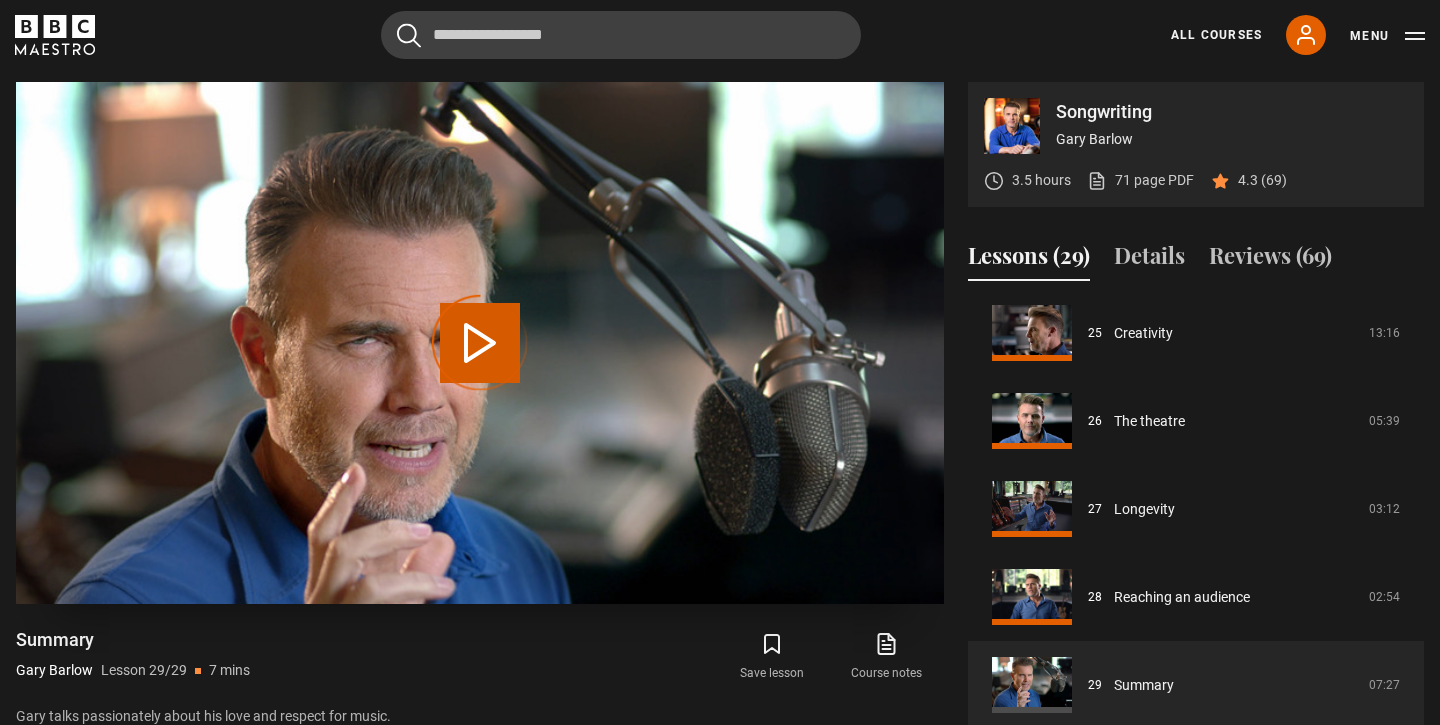 click on "Video Player is loading." at bounding box center (480, 343) 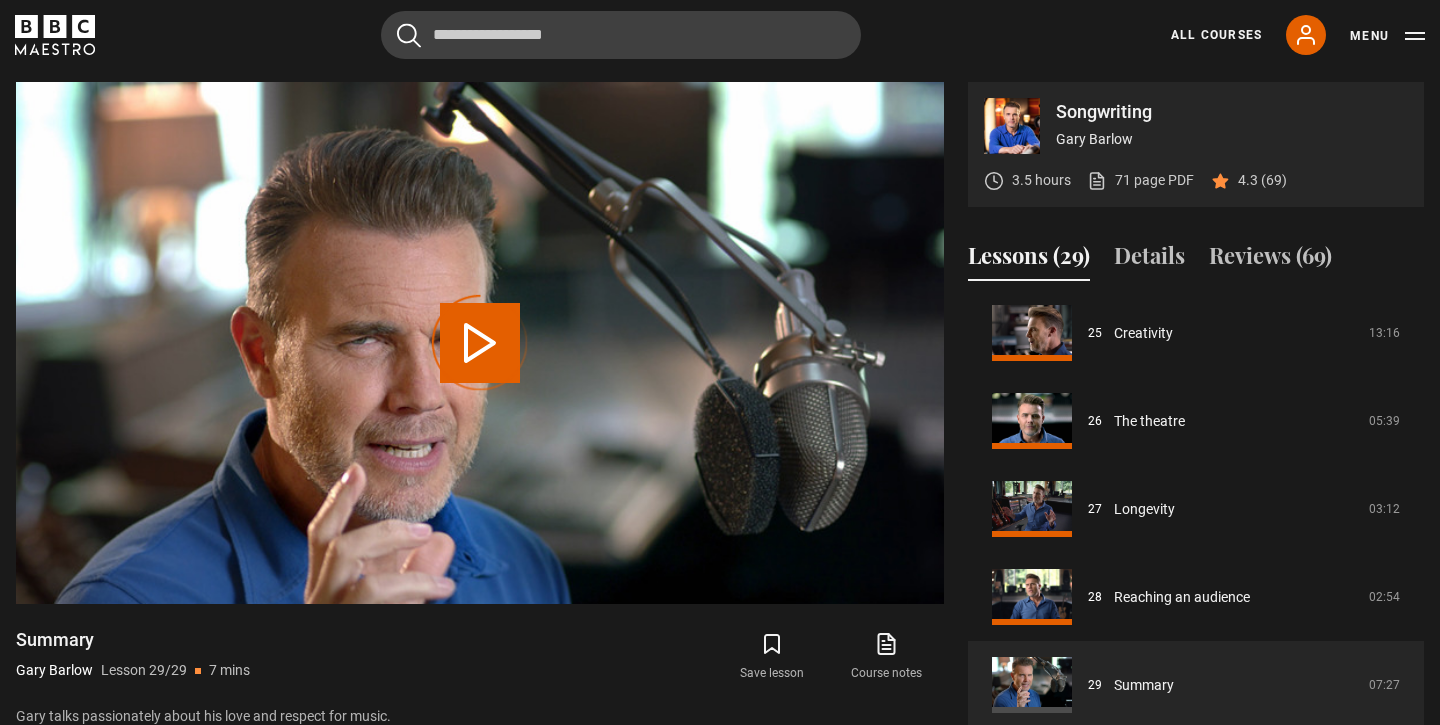 click on "Menu" at bounding box center (1387, 36) 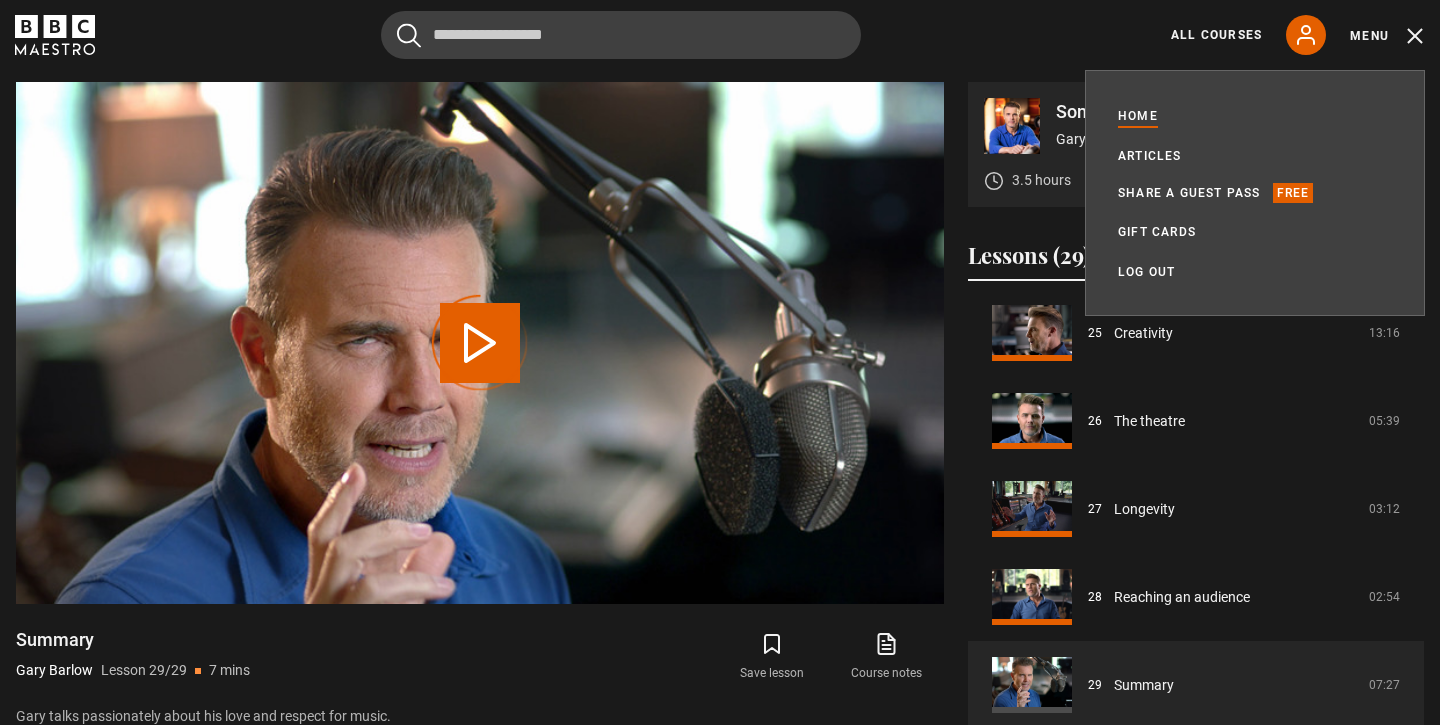 click on "Home" at bounding box center (1138, 116) 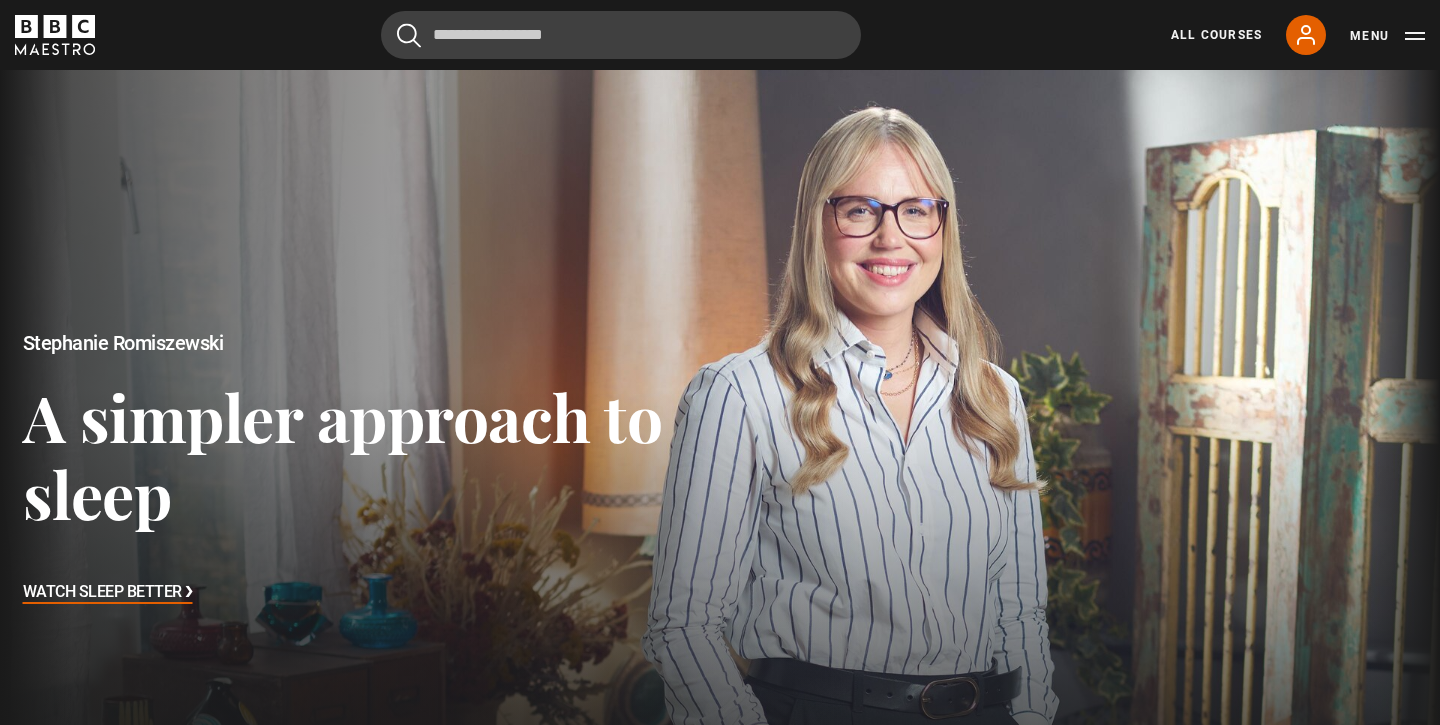 scroll, scrollTop: 0, scrollLeft: 0, axis: both 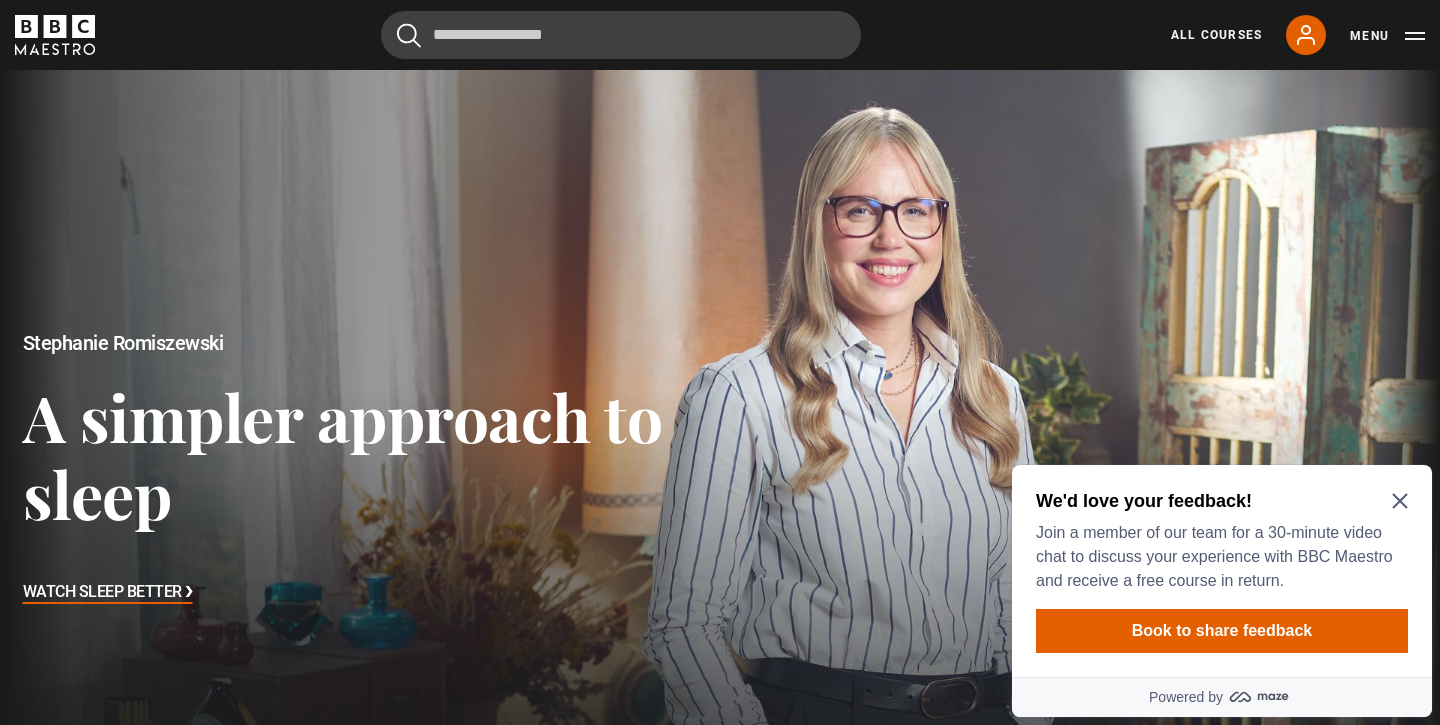 click 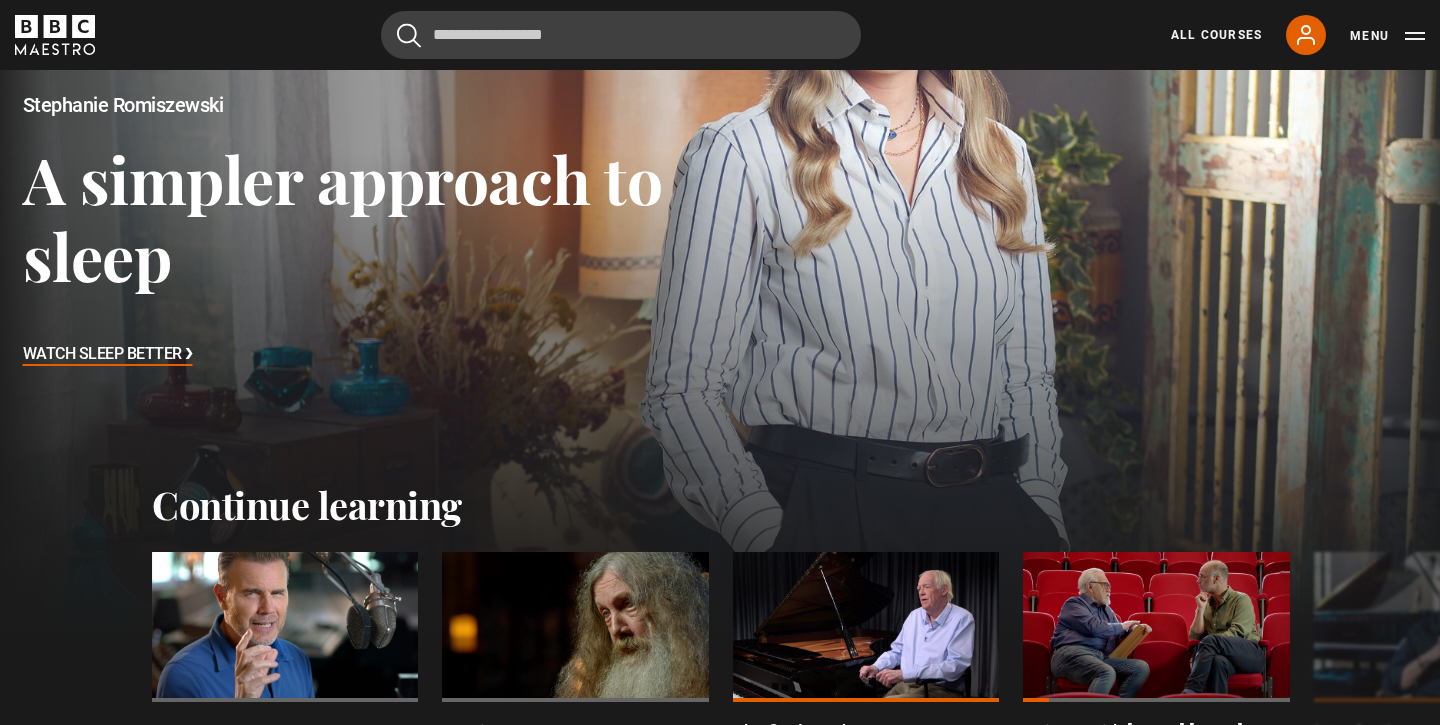 scroll, scrollTop: 262, scrollLeft: 0, axis: vertical 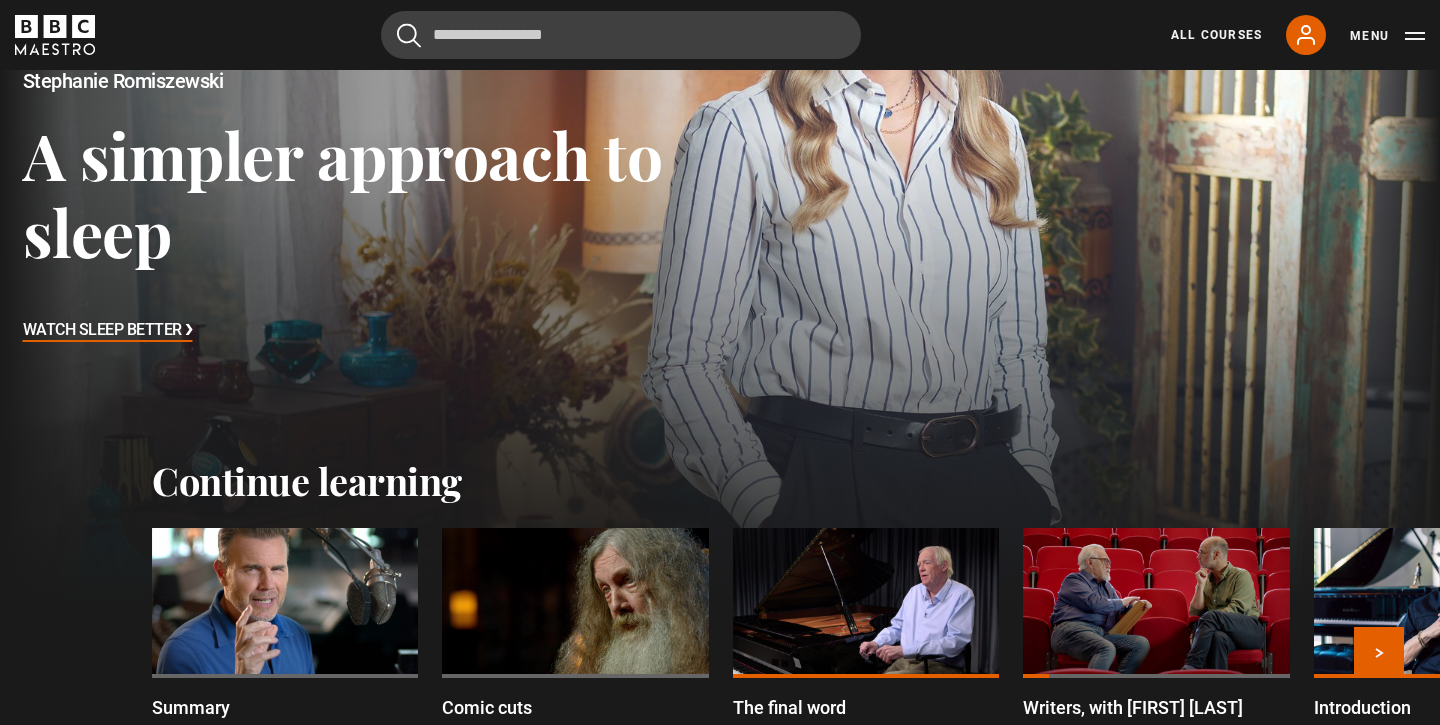 click at bounding box center [285, 603] 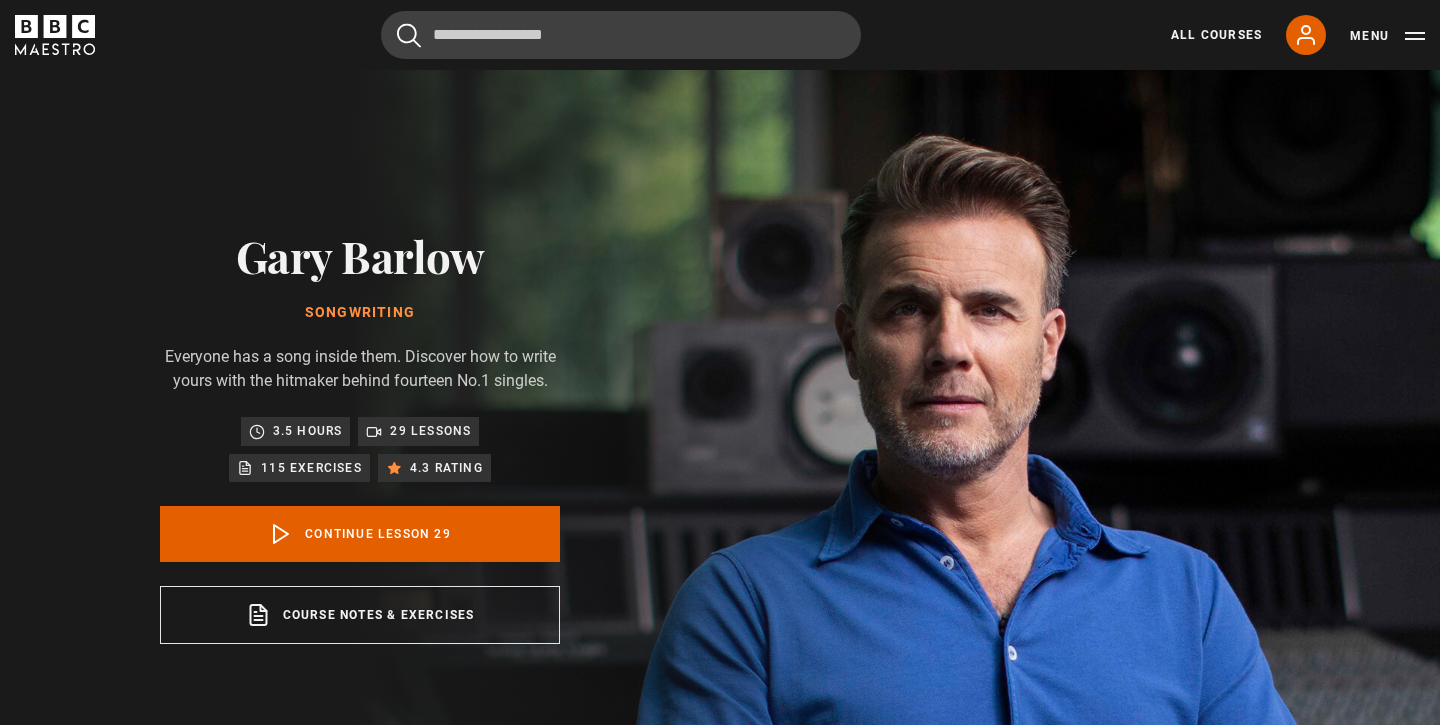 scroll, scrollTop: 802, scrollLeft: 0, axis: vertical 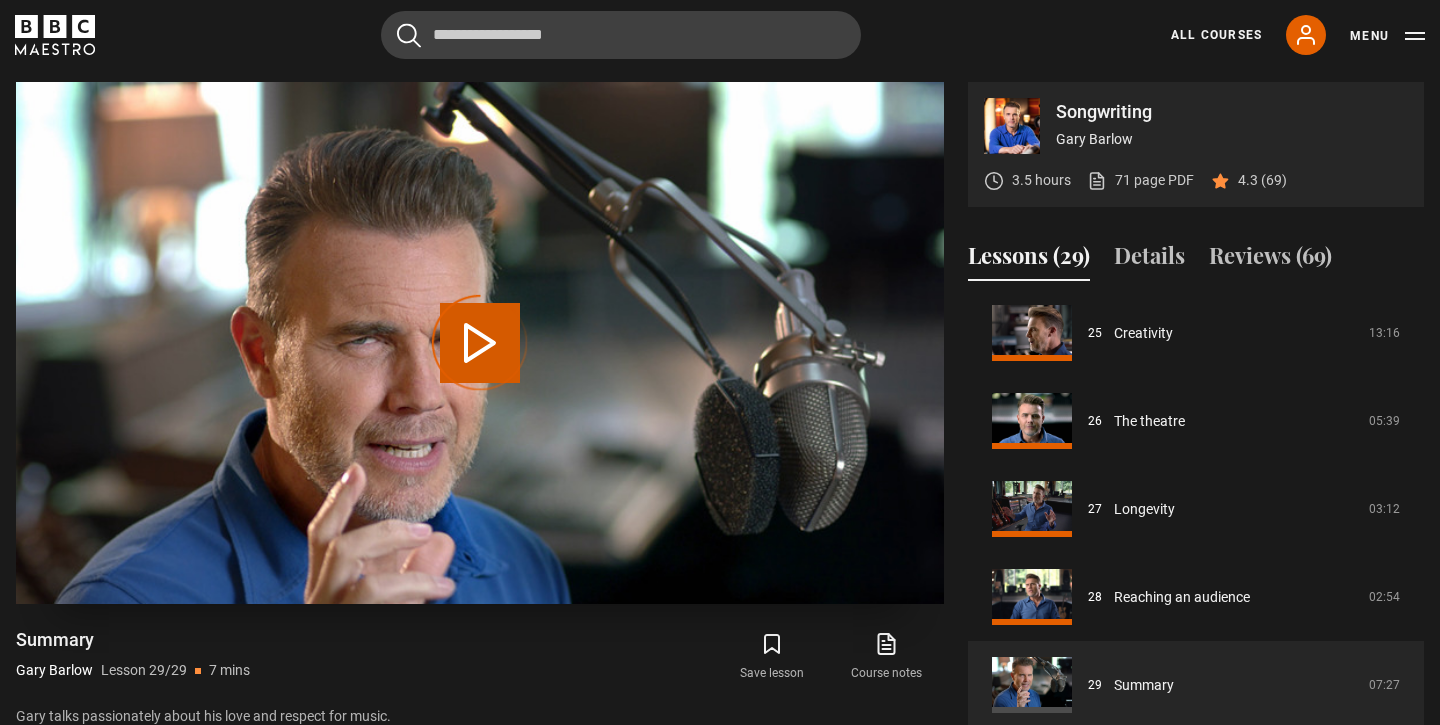 click at bounding box center [480, 343] 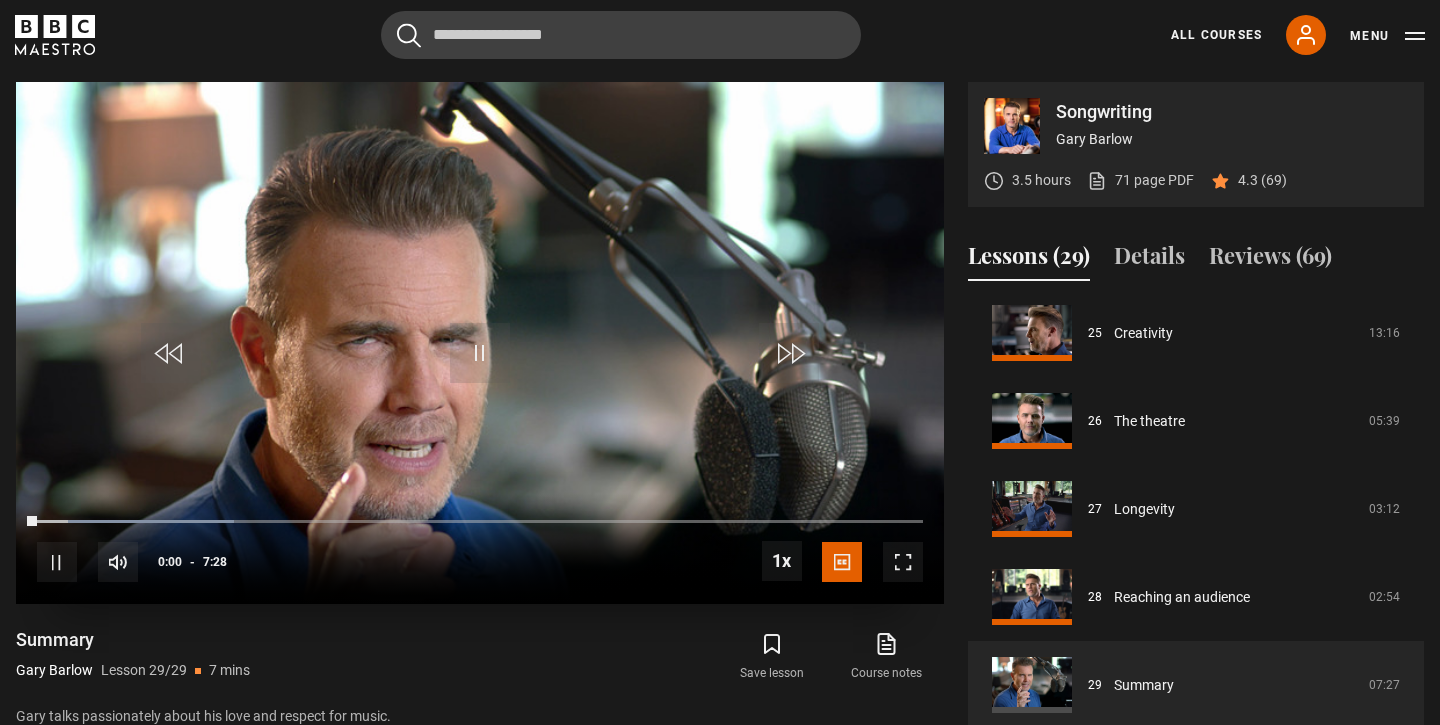 click at bounding box center [480, 353] 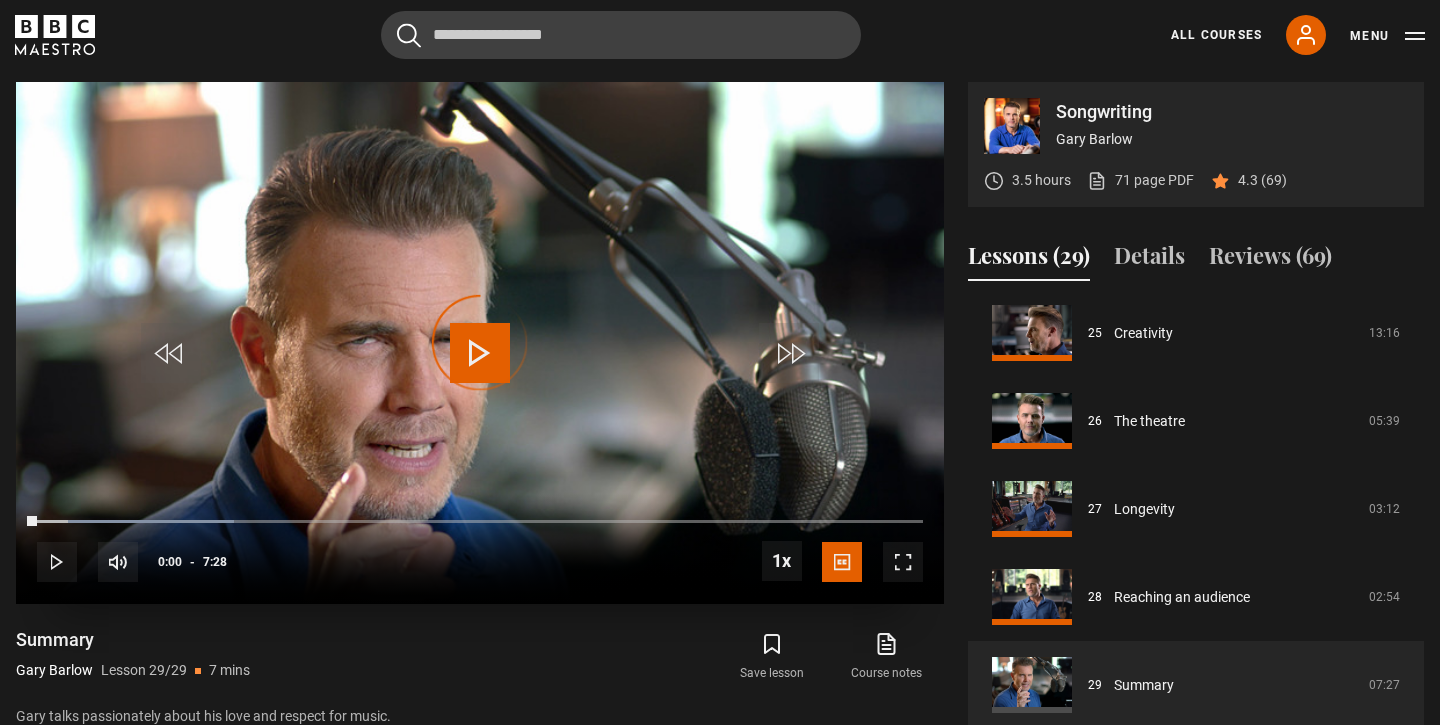 click on "Video Player is loading." at bounding box center [480, 343] 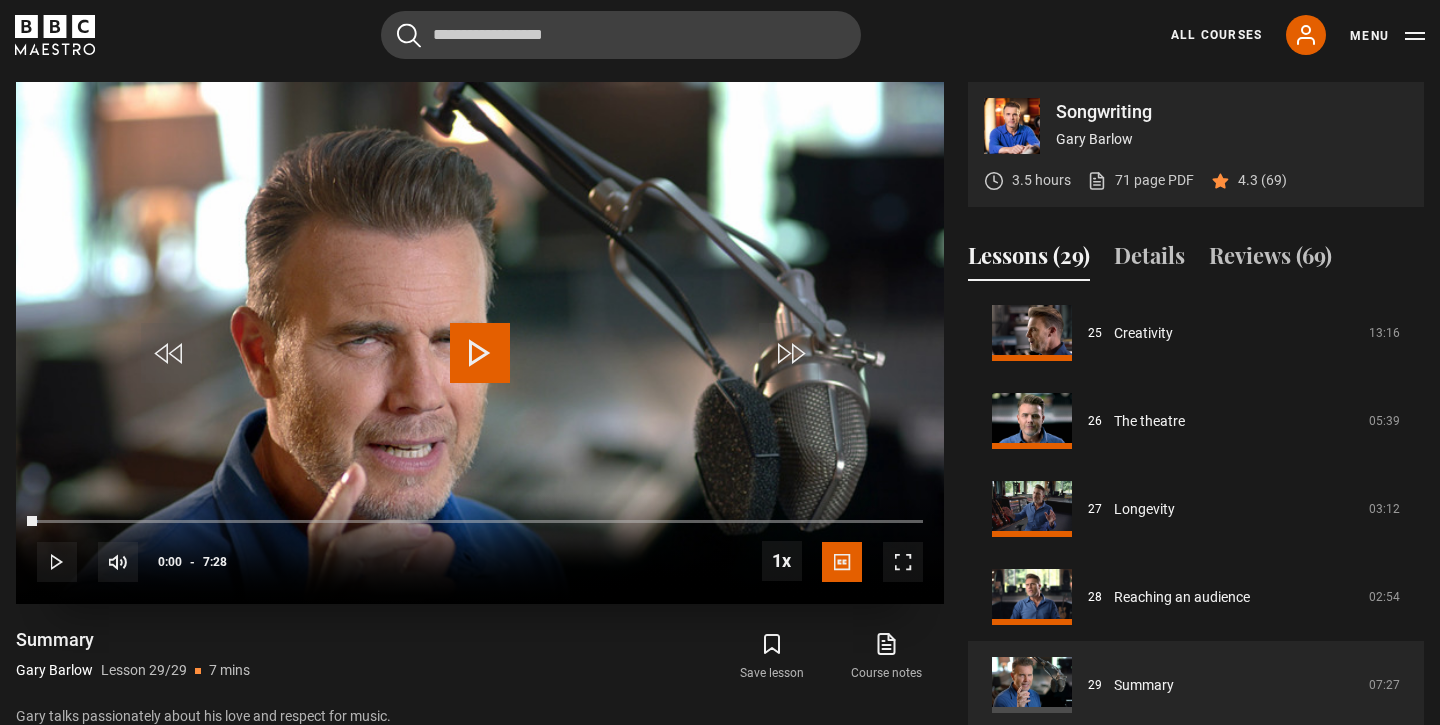 click at bounding box center [480, 353] 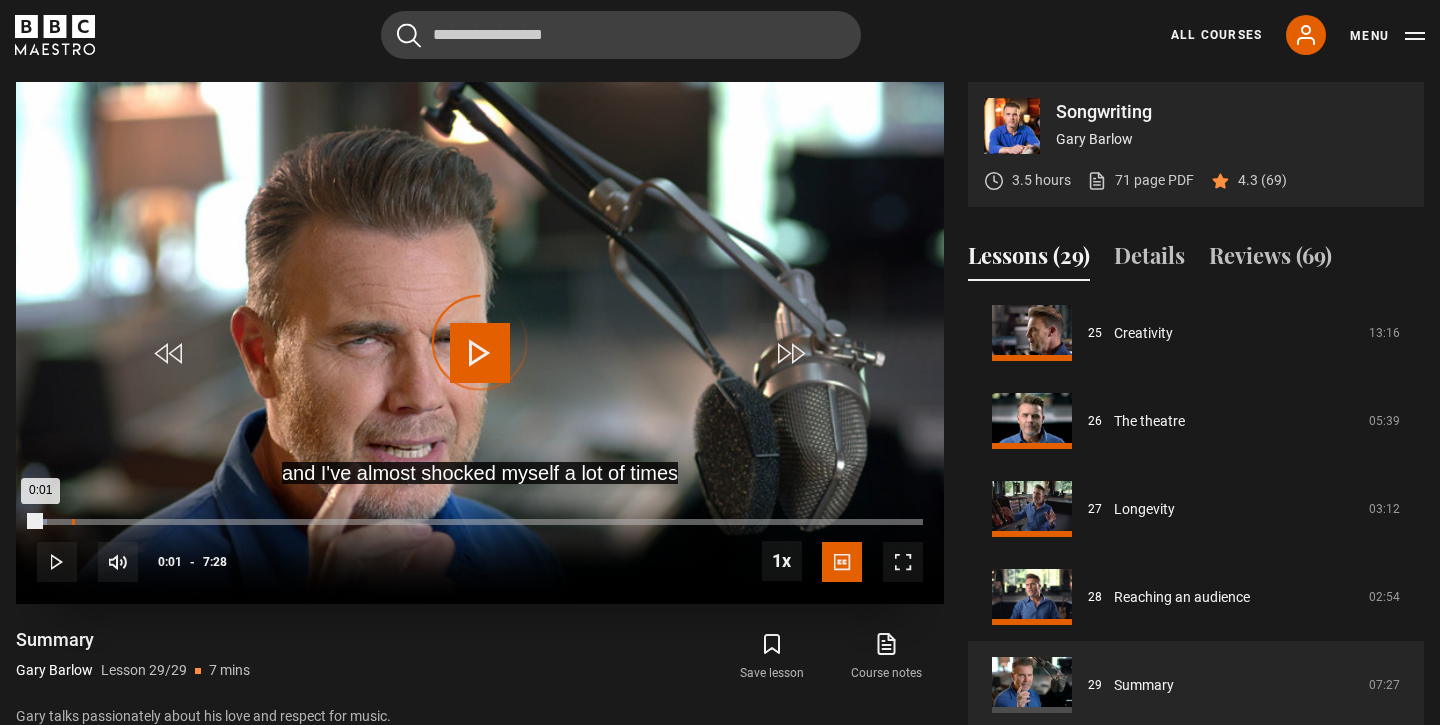 click on "Loaded :  1.10% 0:17 0:01" at bounding box center [480, 522] 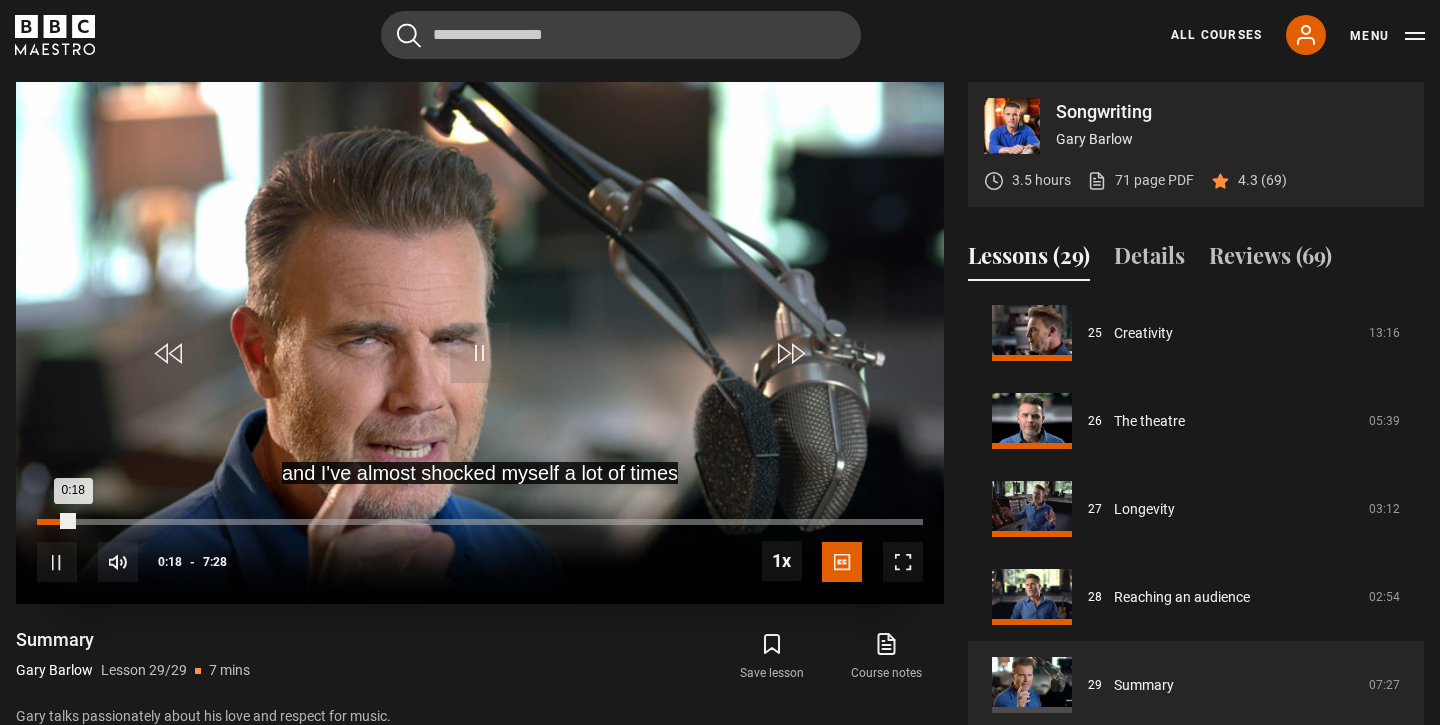 click on "Loaded :  4.38% 0:17 0:18" at bounding box center (480, 522) 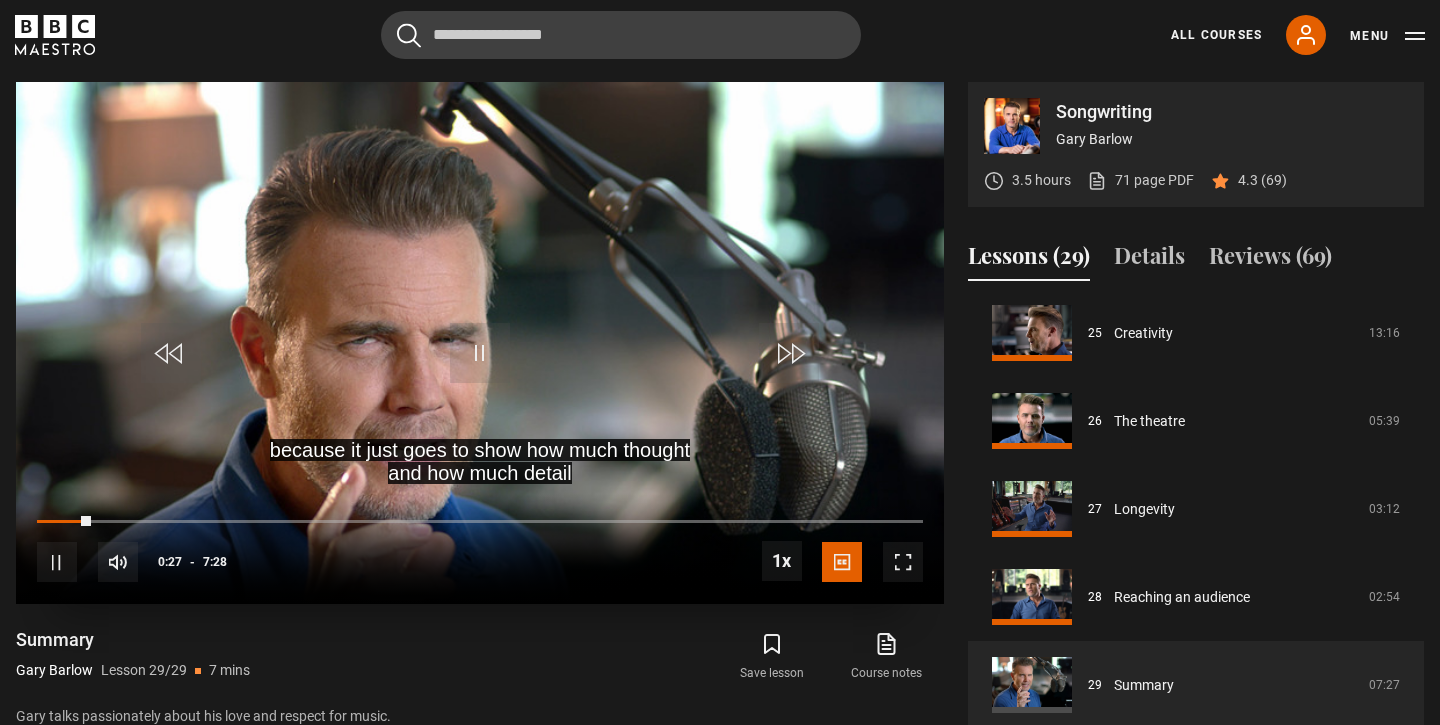 click on "10s Skip Back 10 seconds Pause 10s Skip Forward 10 seconds Loaded :  6.13% 0:39 0:27 Pause Mute Current Time  0:27 - Duration  7:28
[FIRST] [LAST]
Lesson 29
Summary
1x Playback Rate 2x 1.5x 1x , selected 0.5x Captions captions off English  Captions , selected" at bounding box center (480, 549) 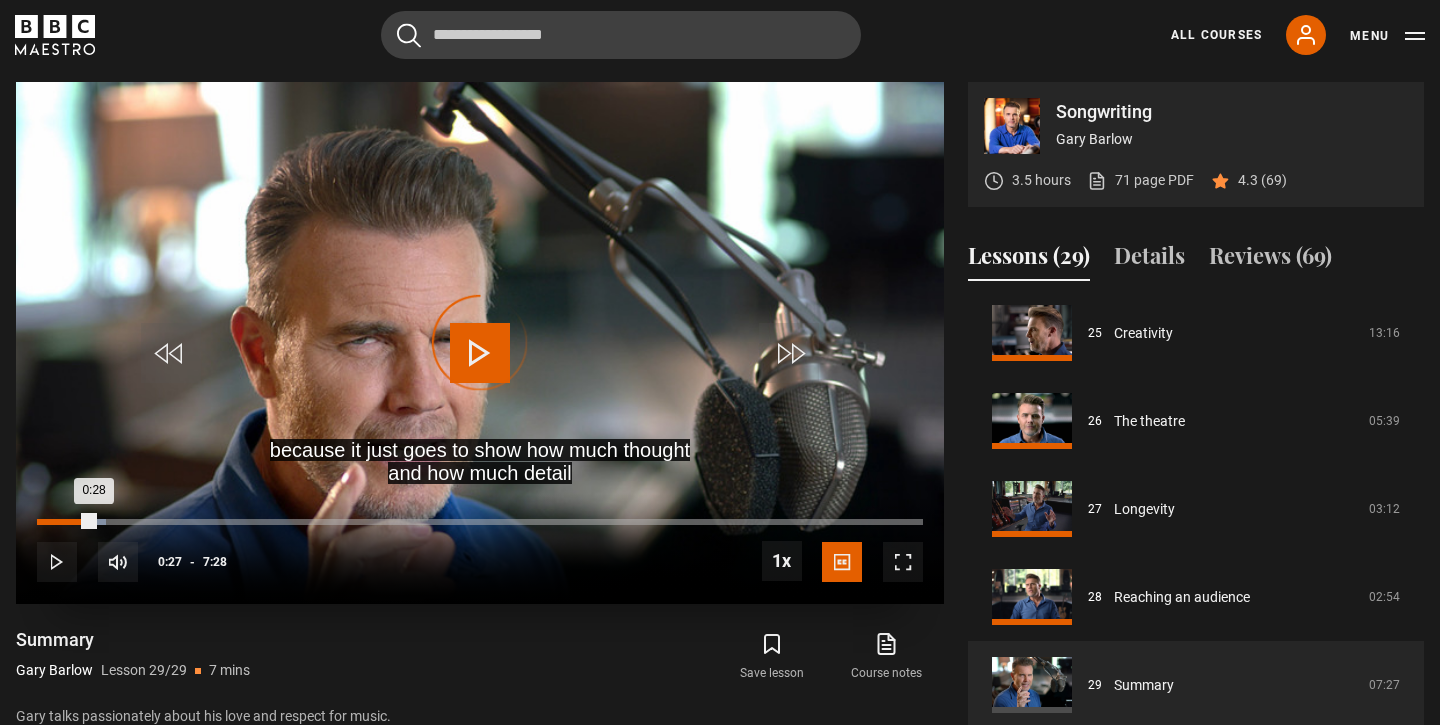 click on "0:28" at bounding box center (65, 522) 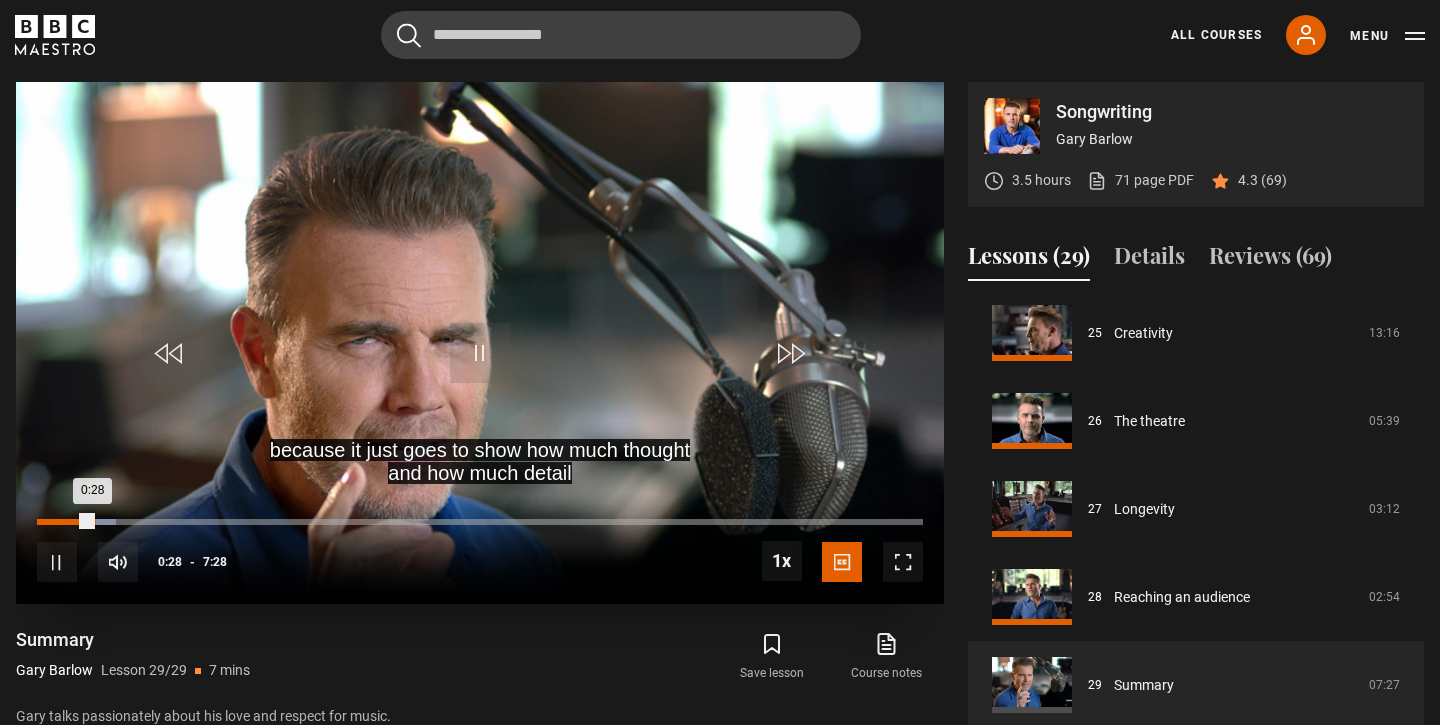 click on "Loaded :  8.98% 0:28 0:28" at bounding box center (480, 522) 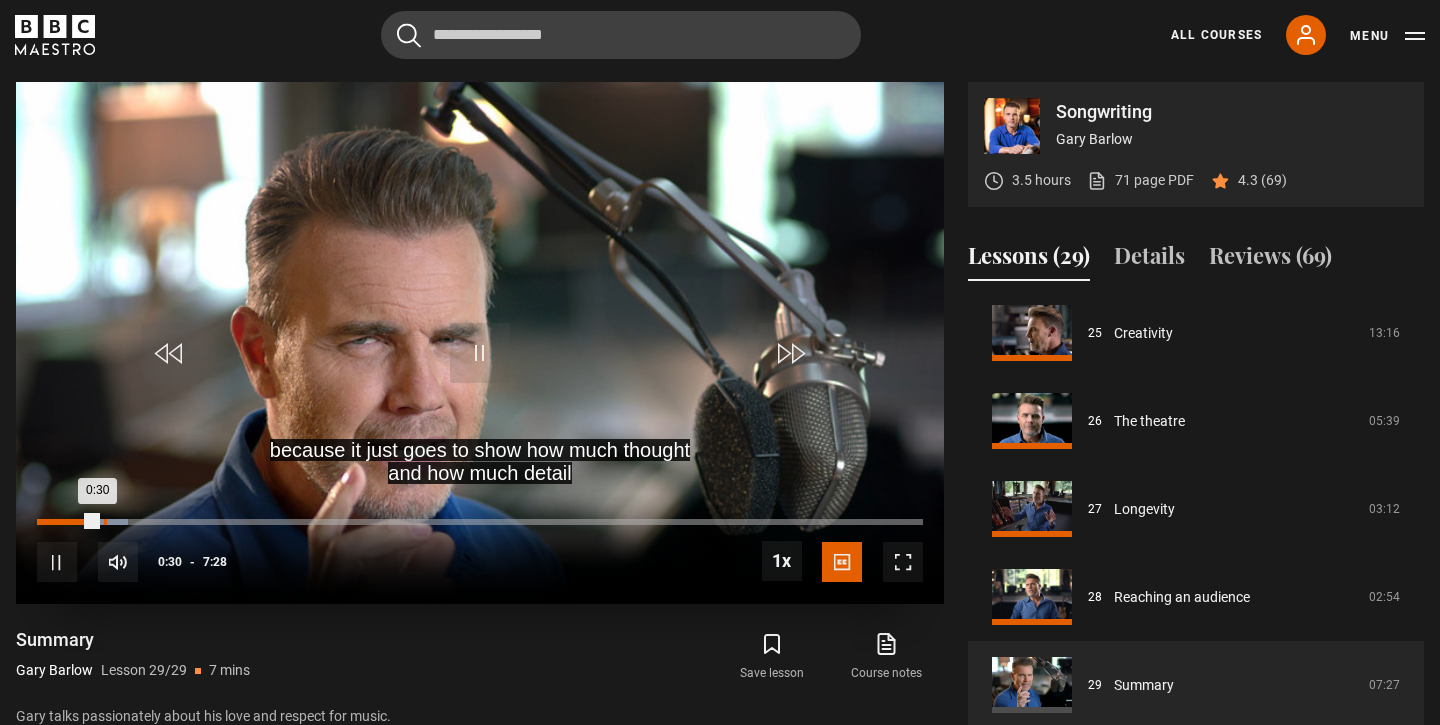 click on "0:33" at bounding box center [105, 522] 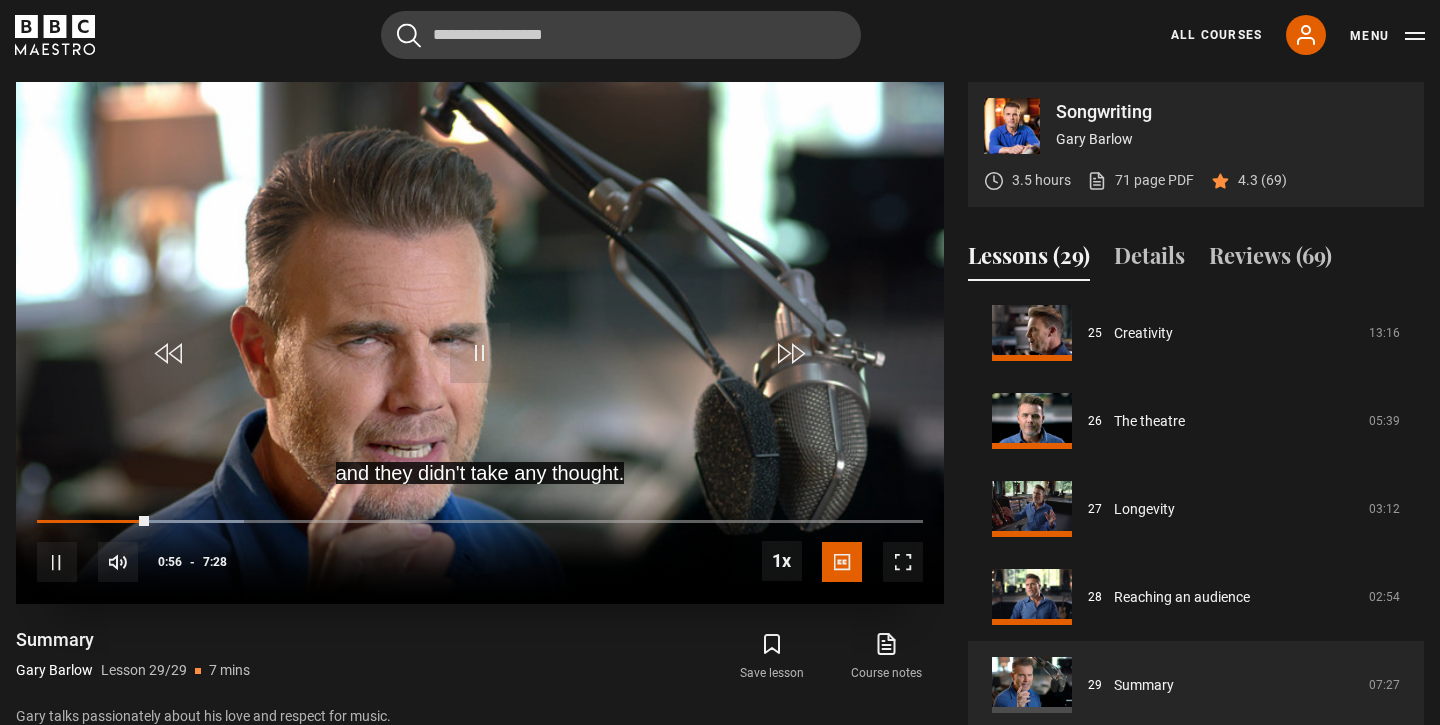 click at bounding box center [480, 343] 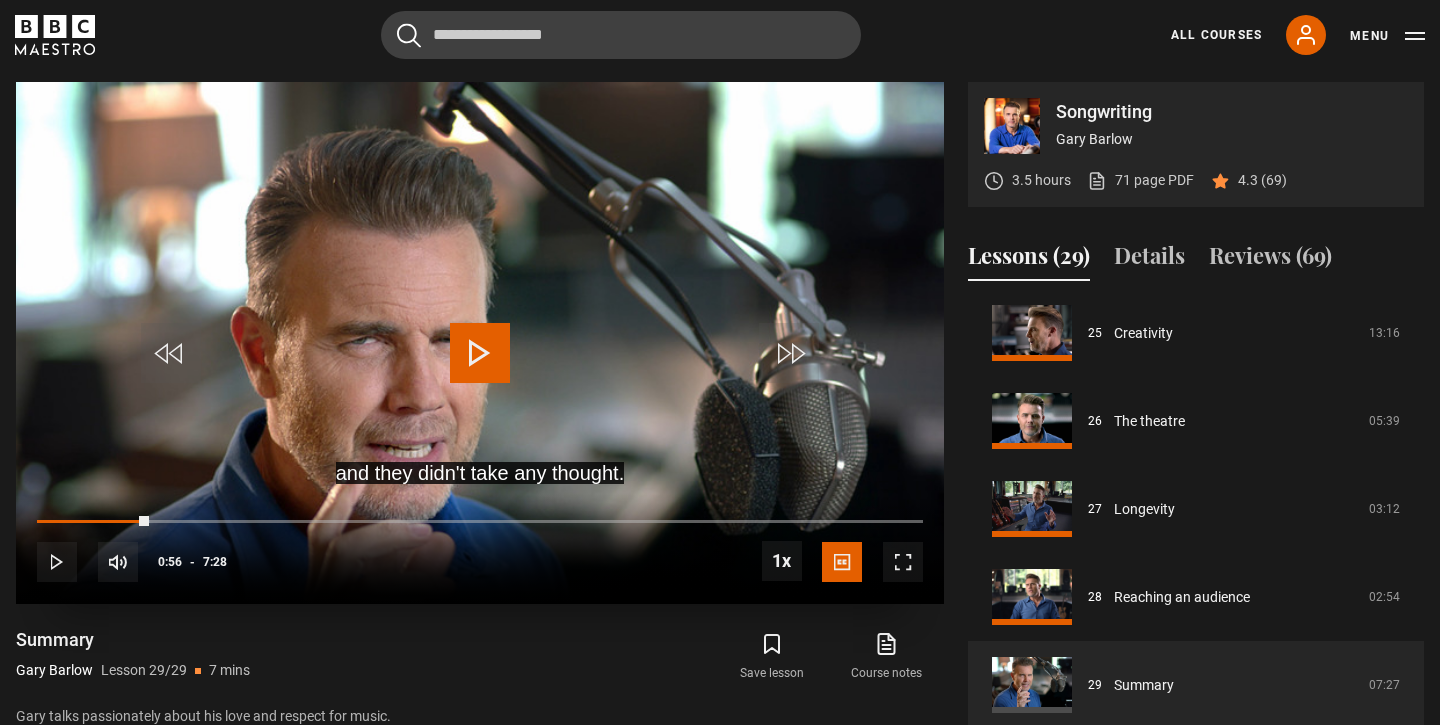 click at bounding box center (480, 343) 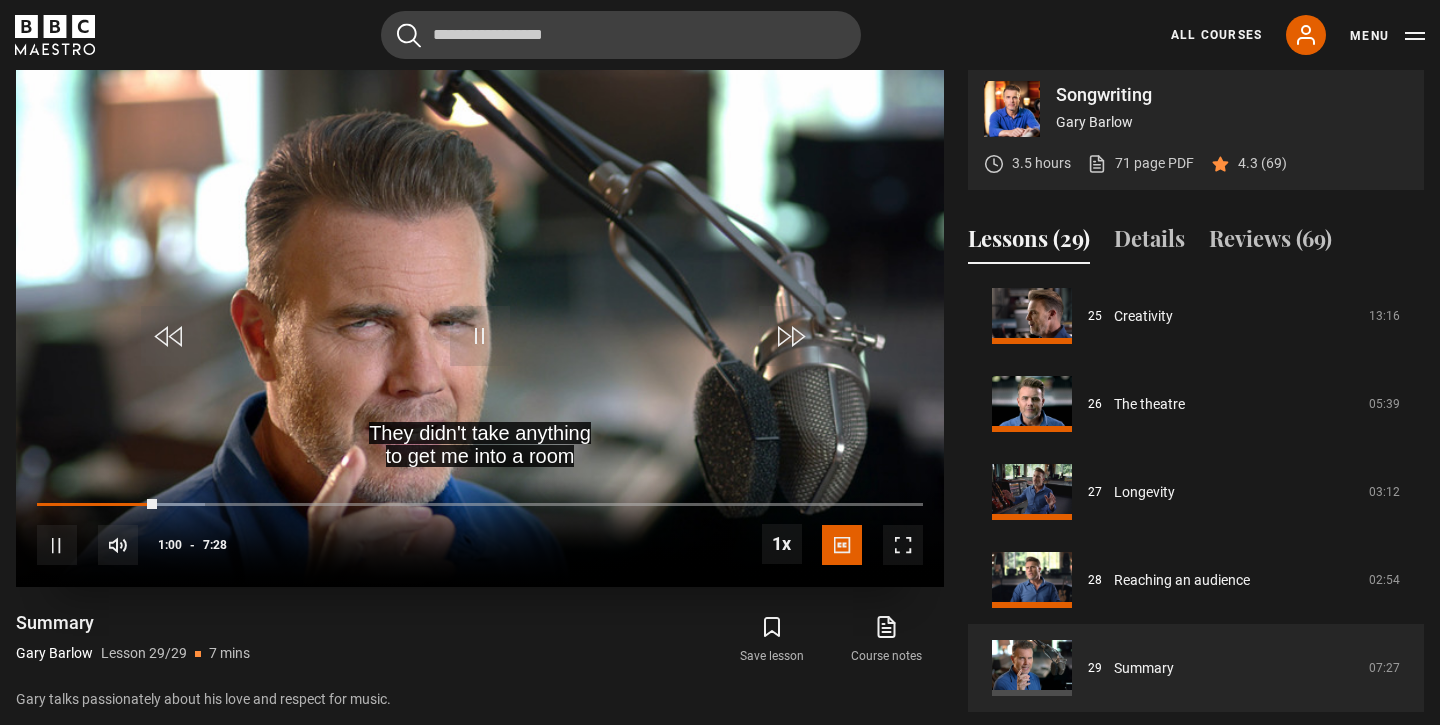 scroll, scrollTop: 786, scrollLeft: 0, axis: vertical 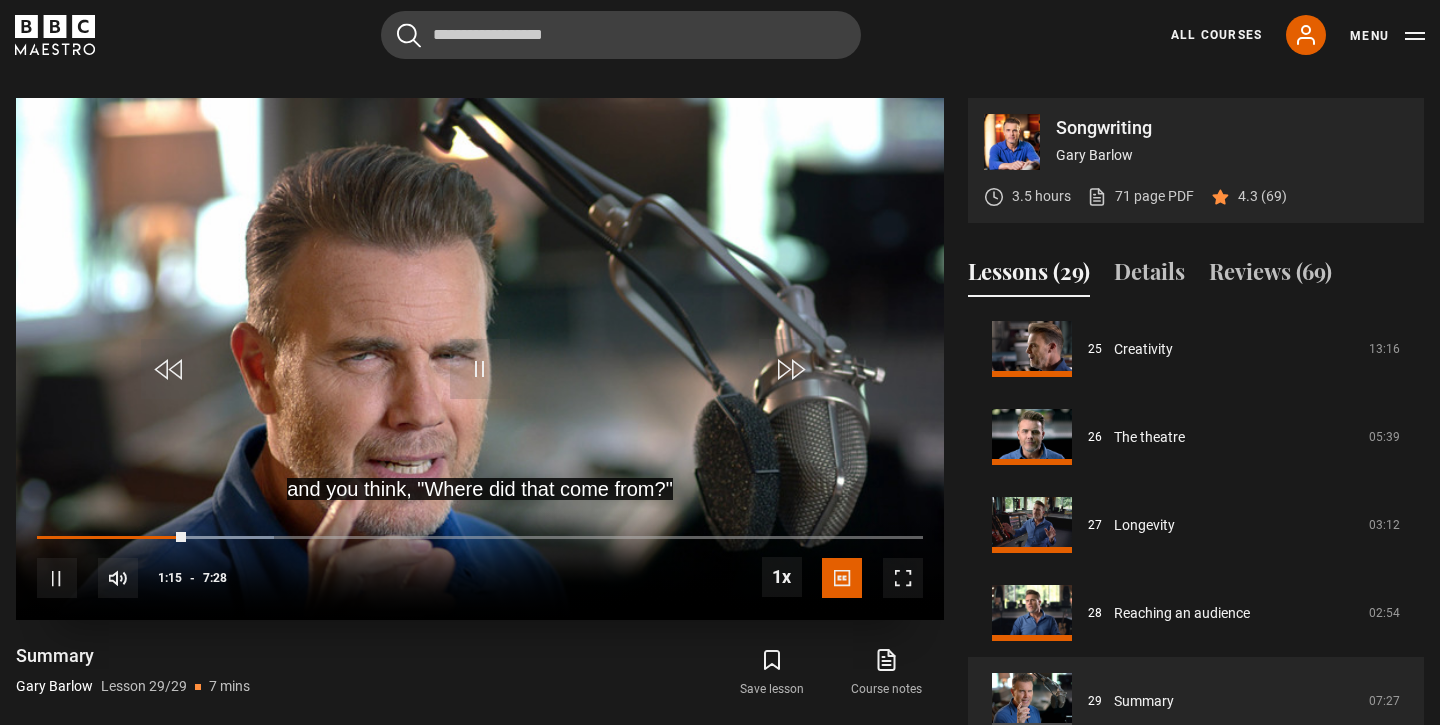 click at bounding box center [480, 359] 